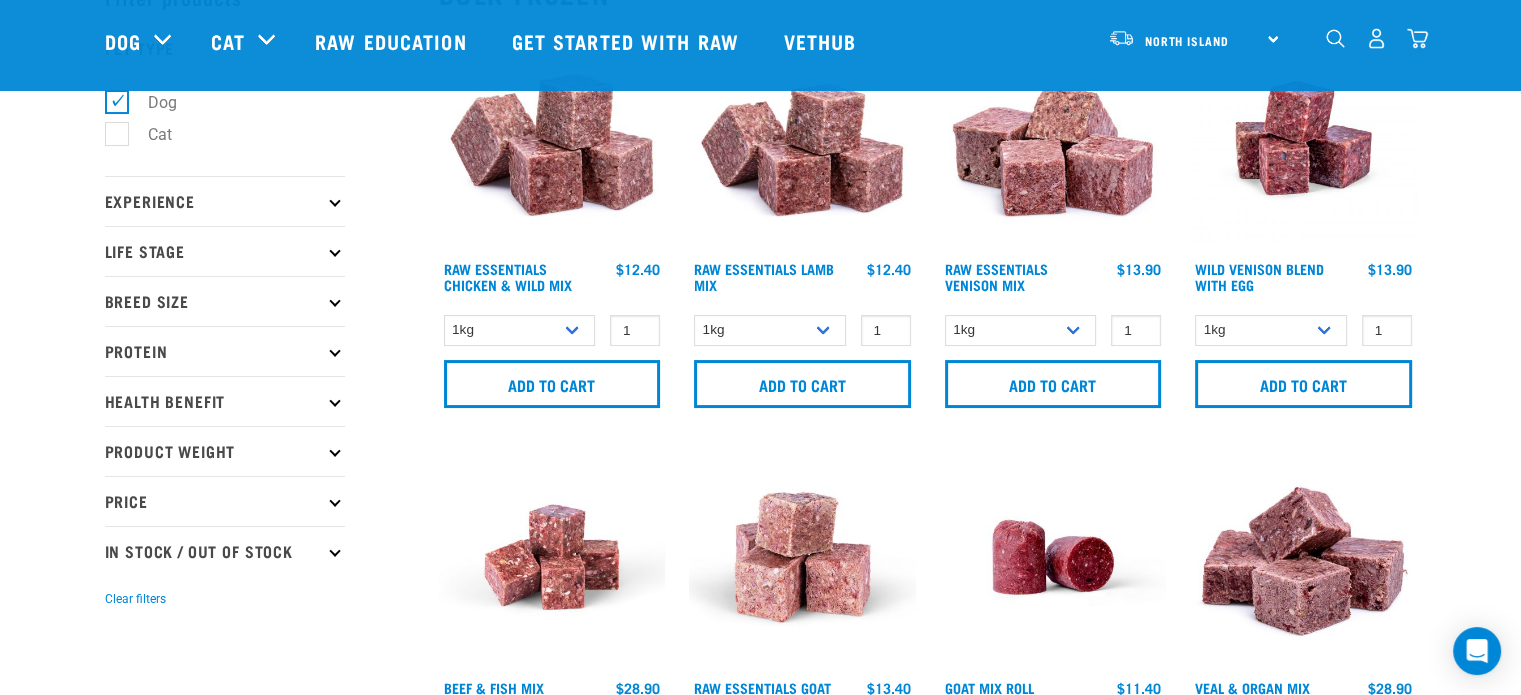 scroll, scrollTop: 119, scrollLeft: 0, axis: vertical 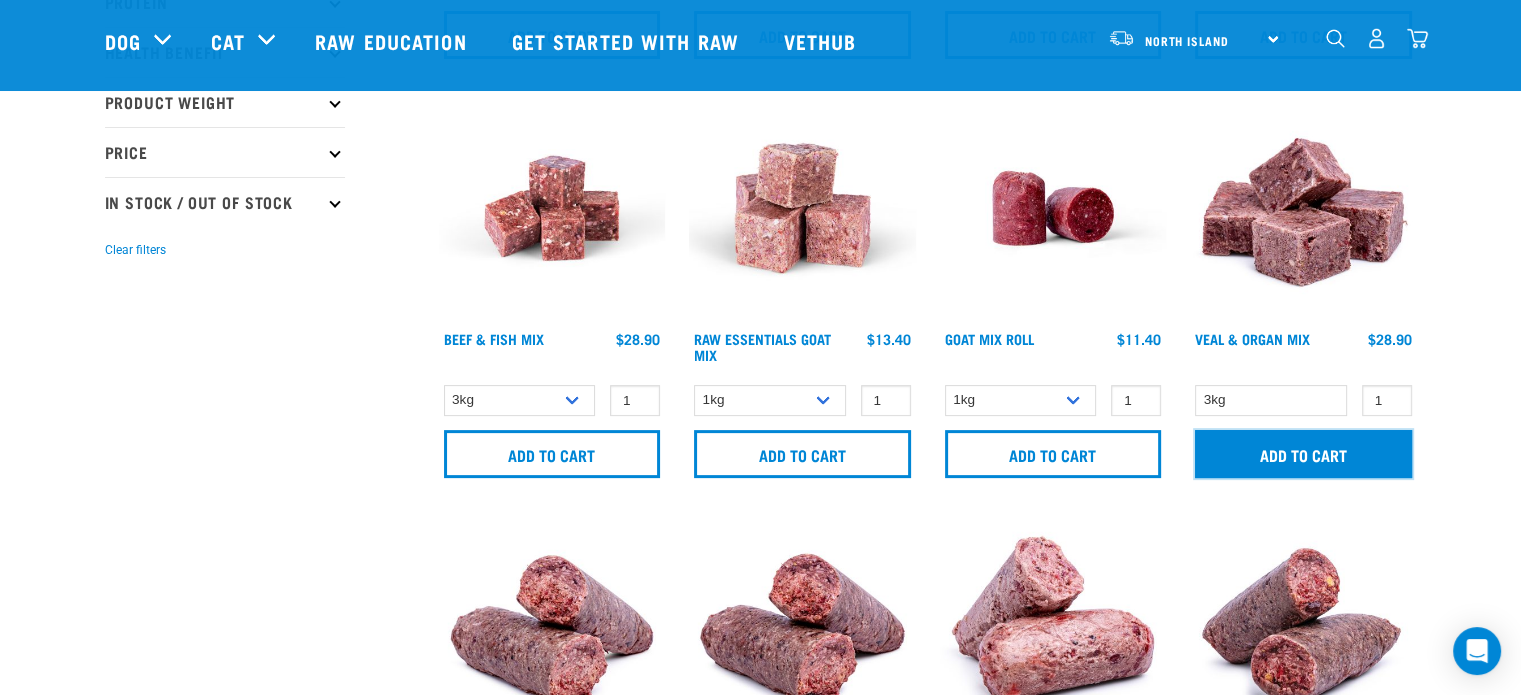 click on "Add to cart" at bounding box center [1303, 454] 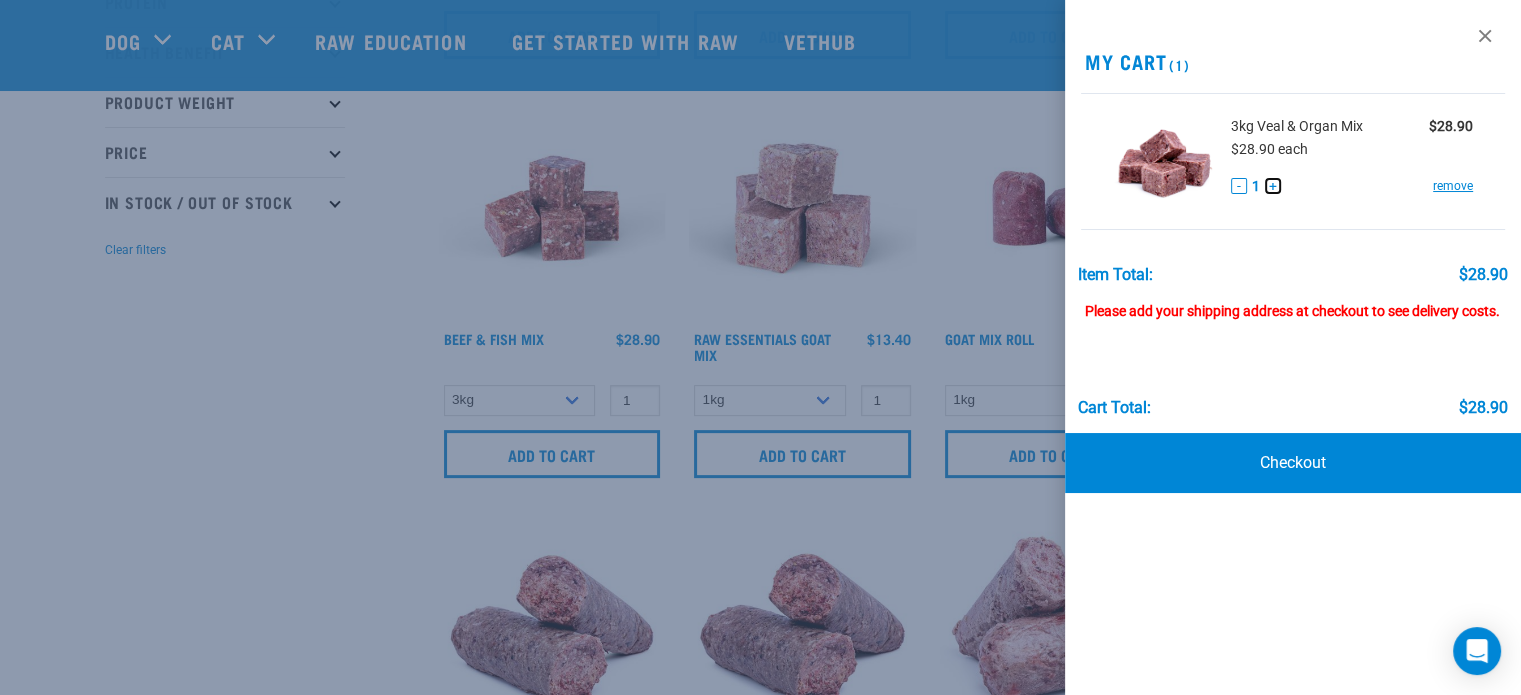 click on "+" at bounding box center (1273, 186) 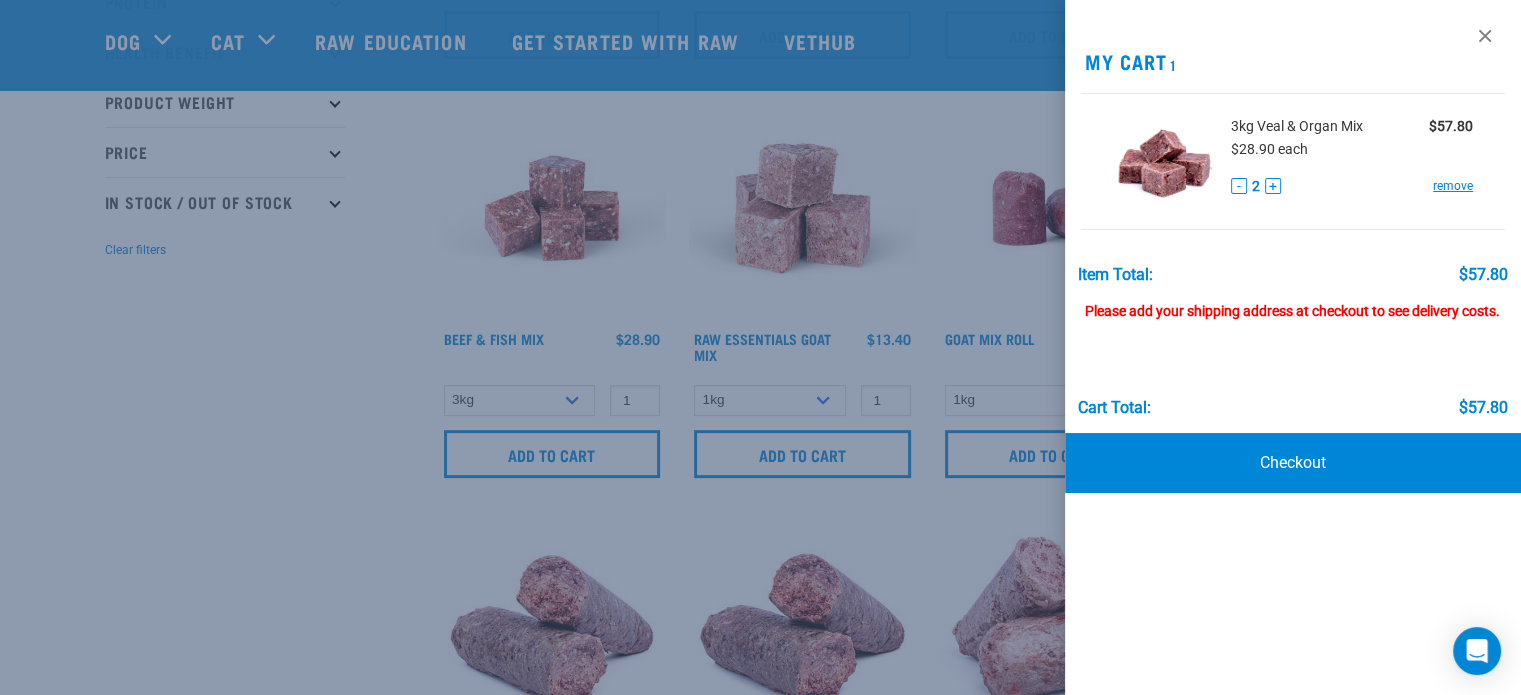 click at bounding box center (760, 347) 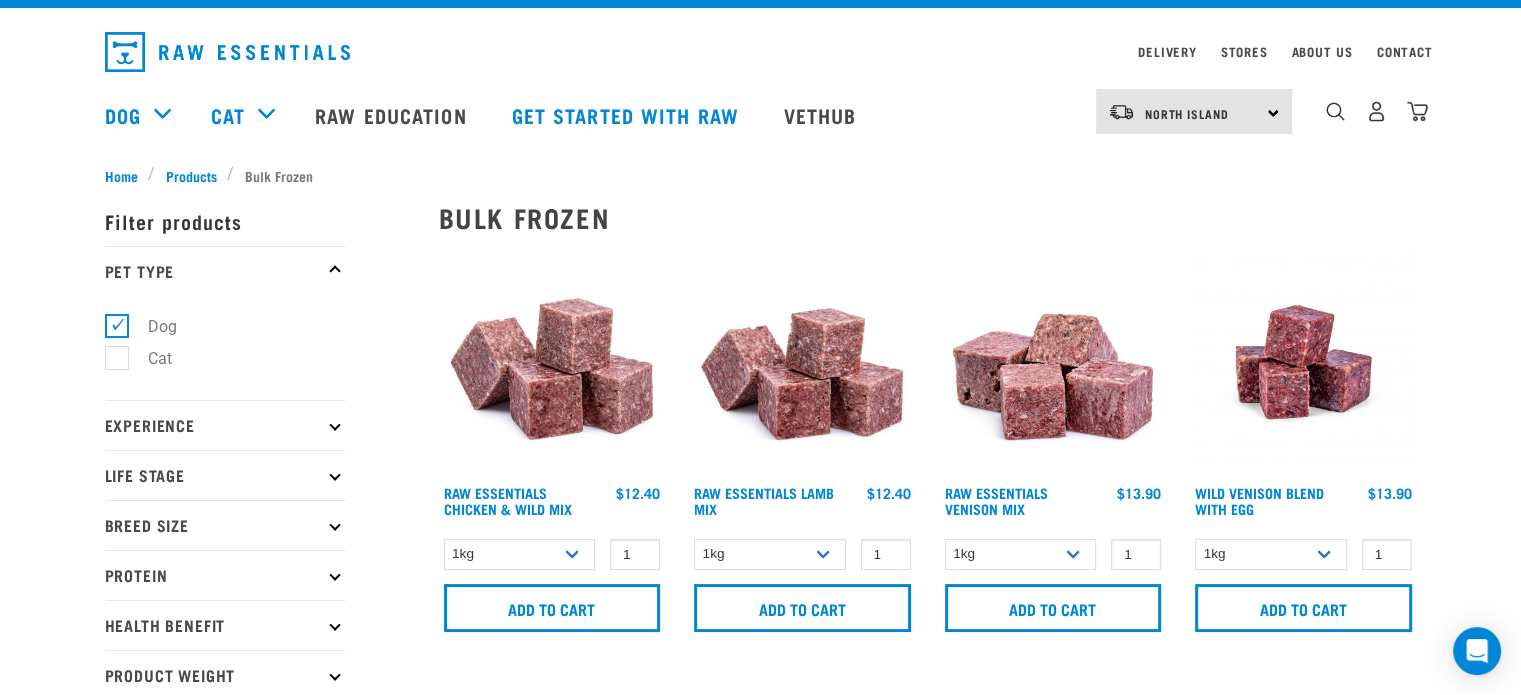 scroll, scrollTop: 54, scrollLeft: 0, axis: vertical 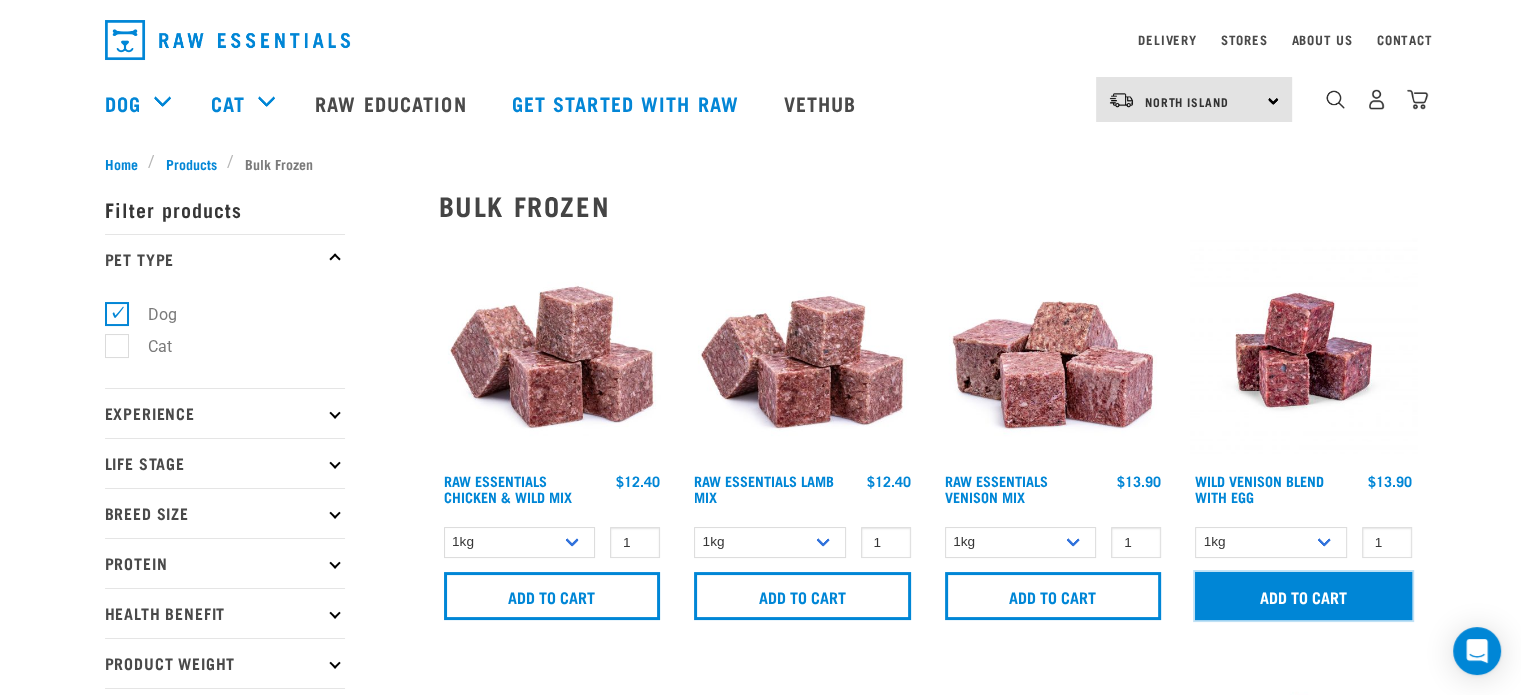 click on "Add to cart" at bounding box center [1303, 596] 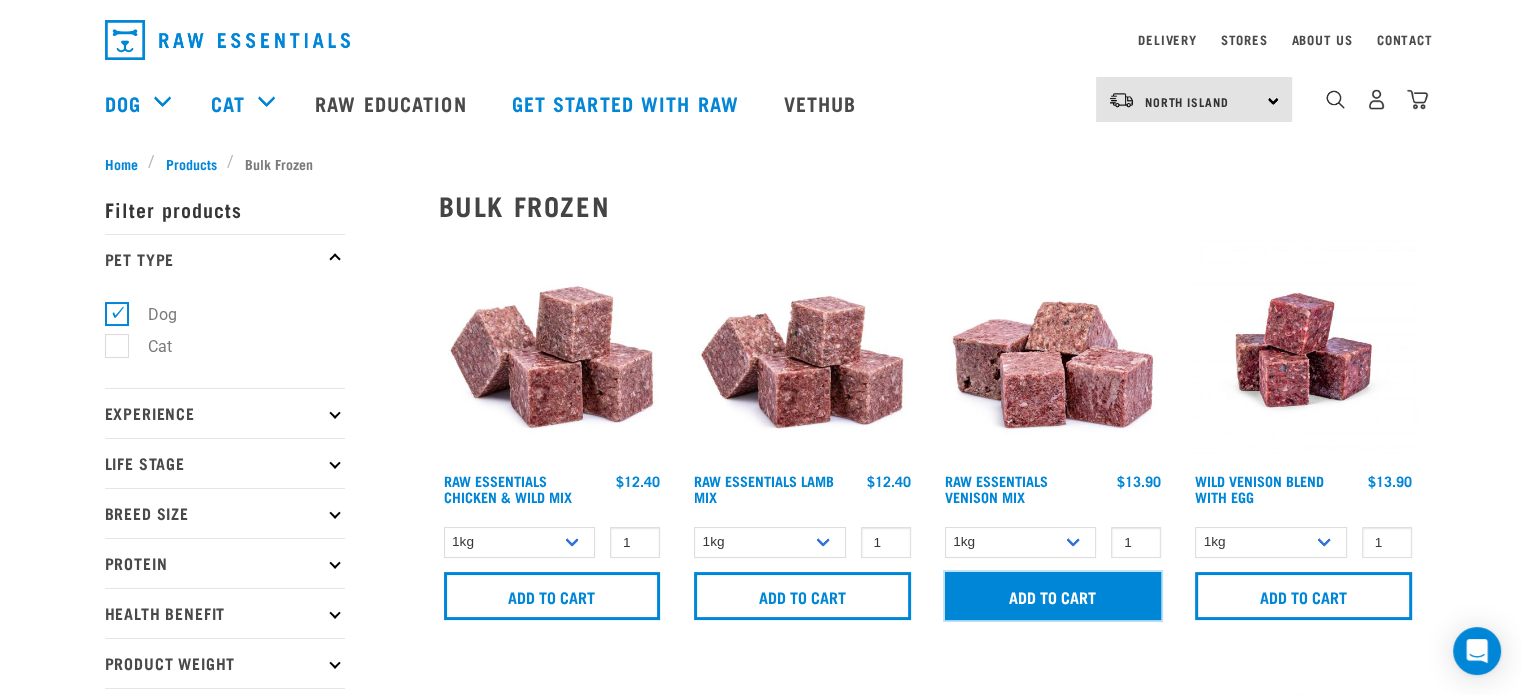 click on "Add to cart" at bounding box center [1053, 596] 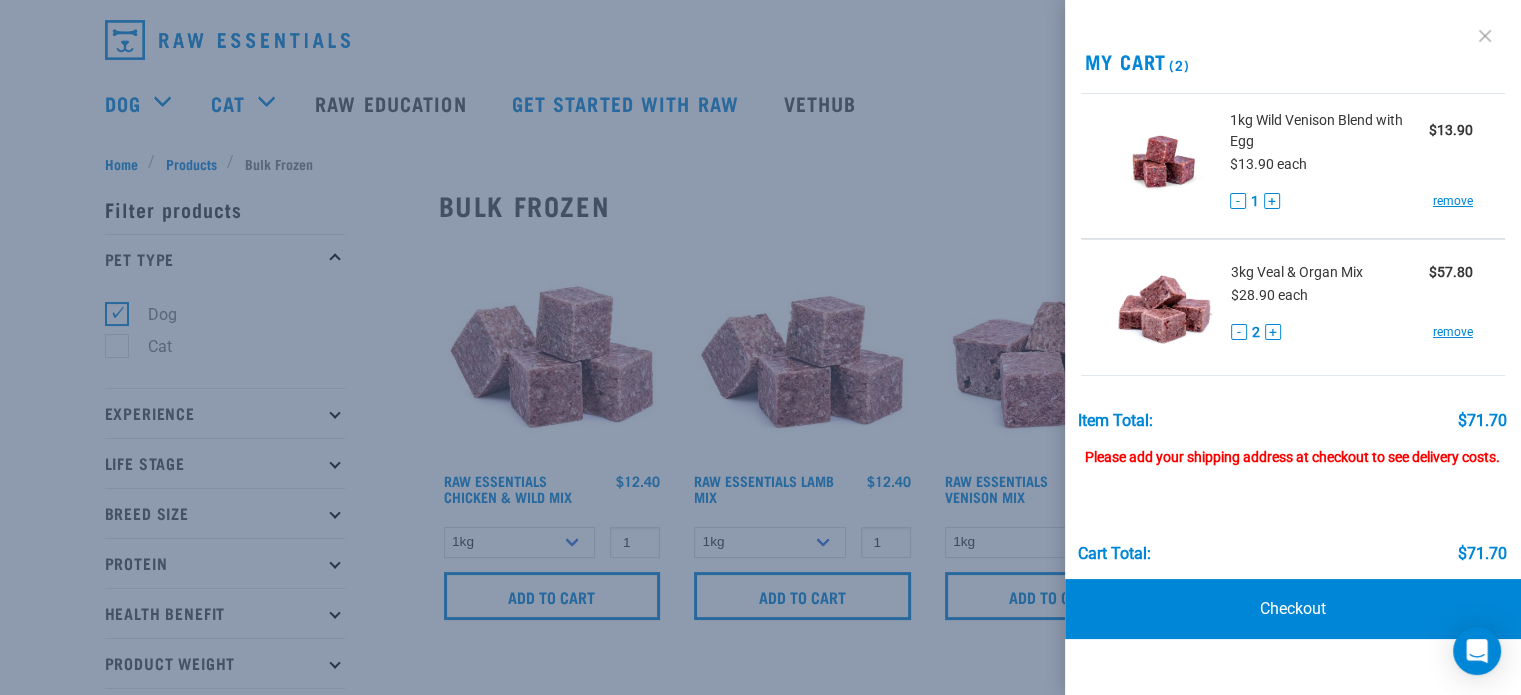 click at bounding box center [1485, 36] 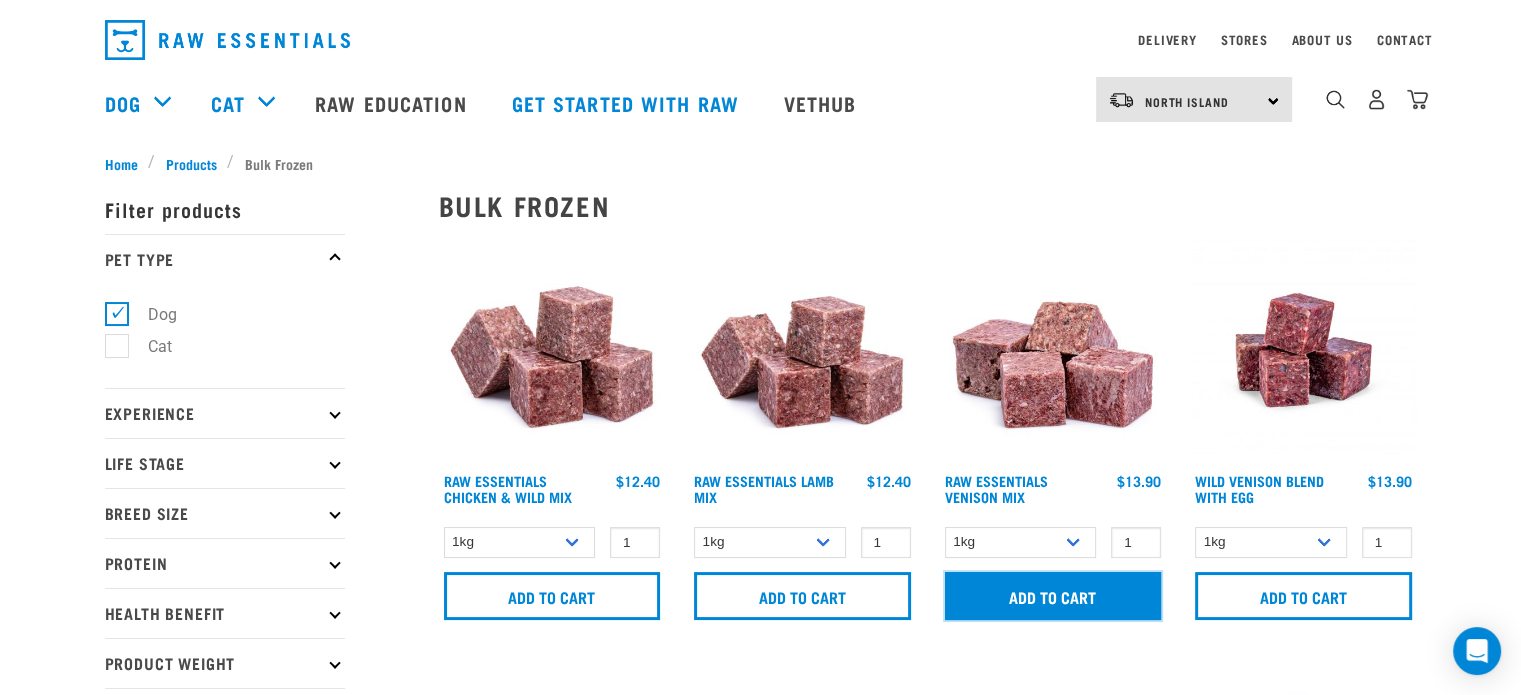 click on "Add to cart" at bounding box center [1053, 596] 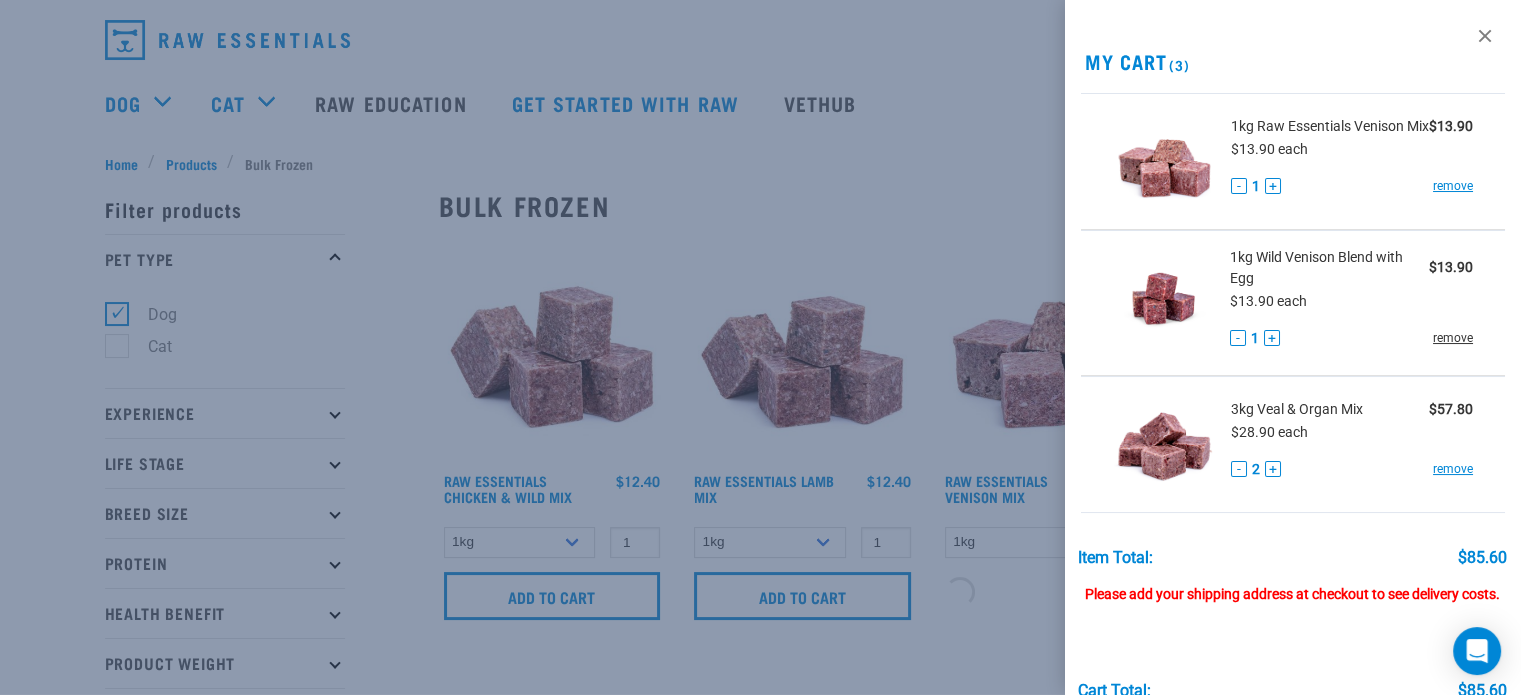 click on "remove" at bounding box center [1453, 338] 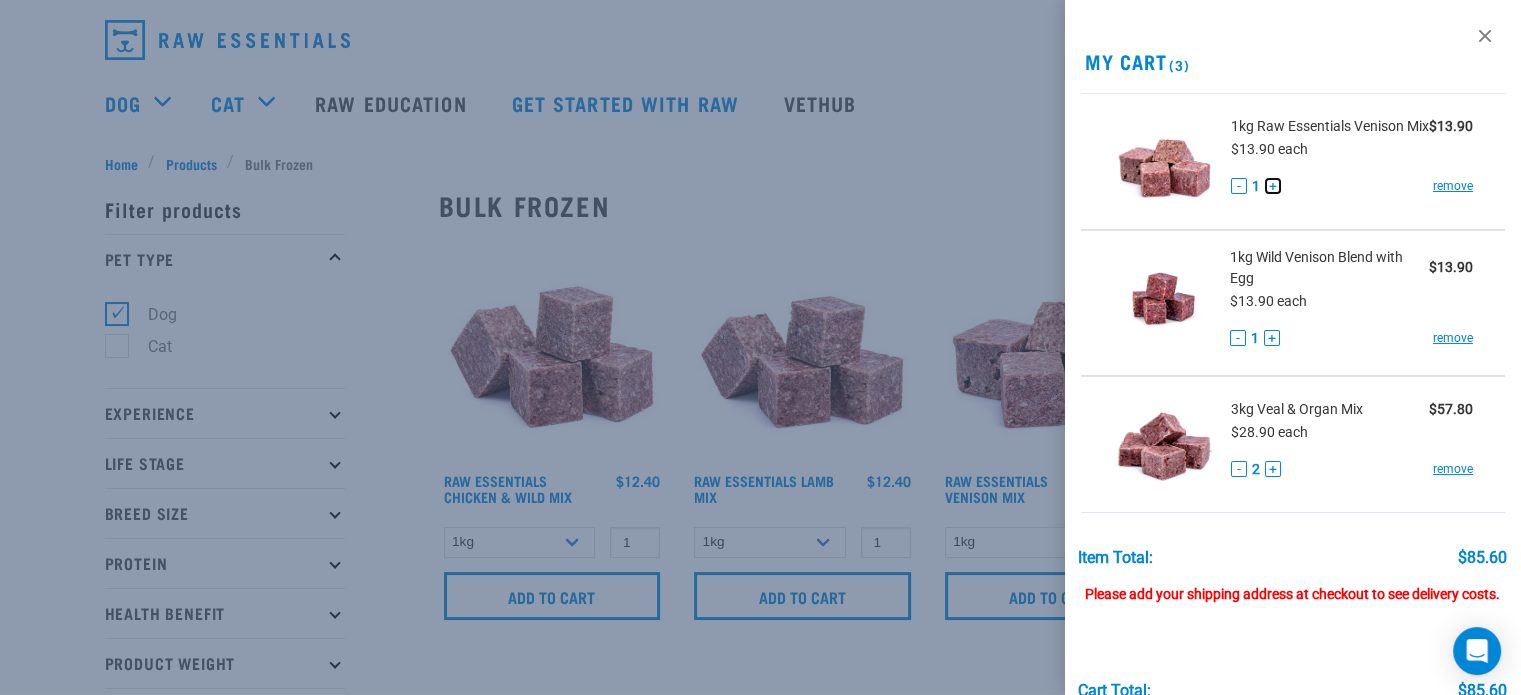 click on "+" at bounding box center [1273, 186] 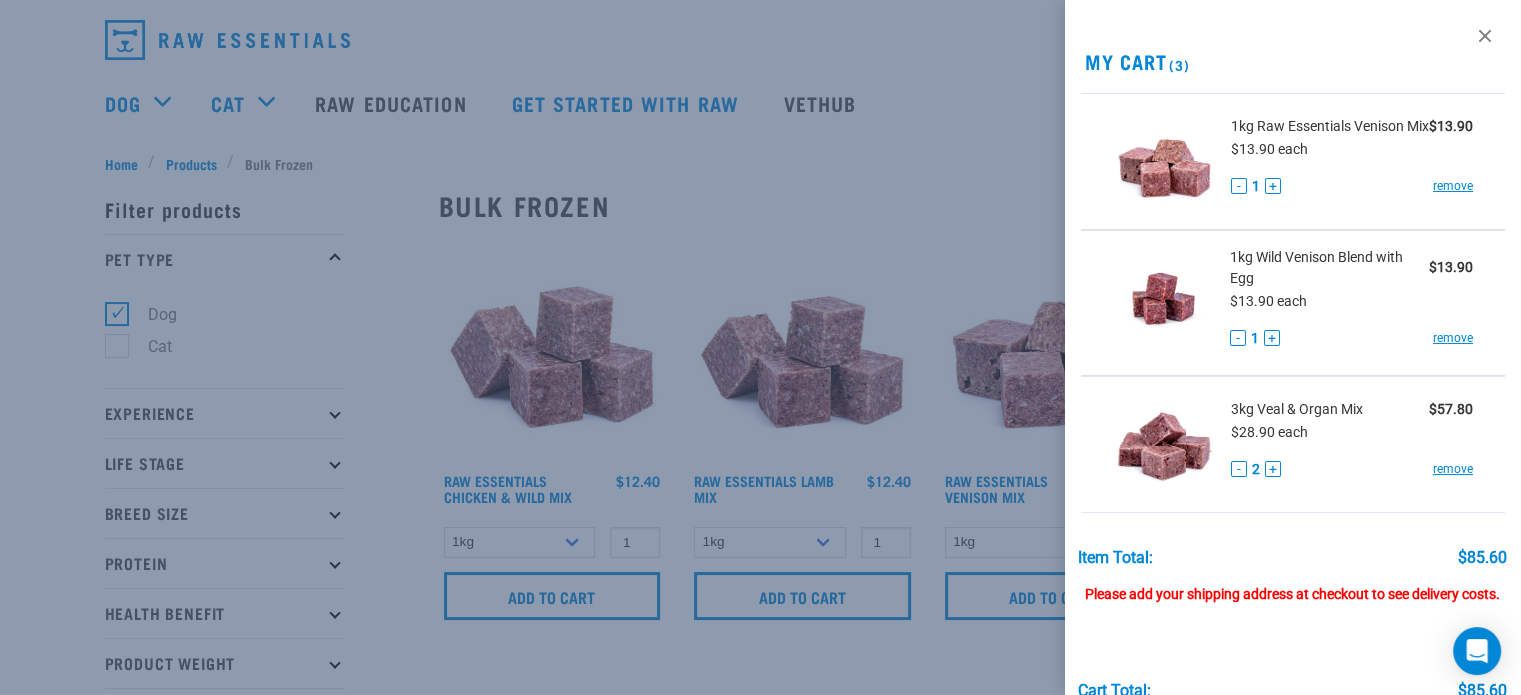 click on "Start your pet’s raw journey today –  take our quick pet questionnaire.
Delivery
Stores
About Us
Contact
5" at bounding box center (760, 2306) 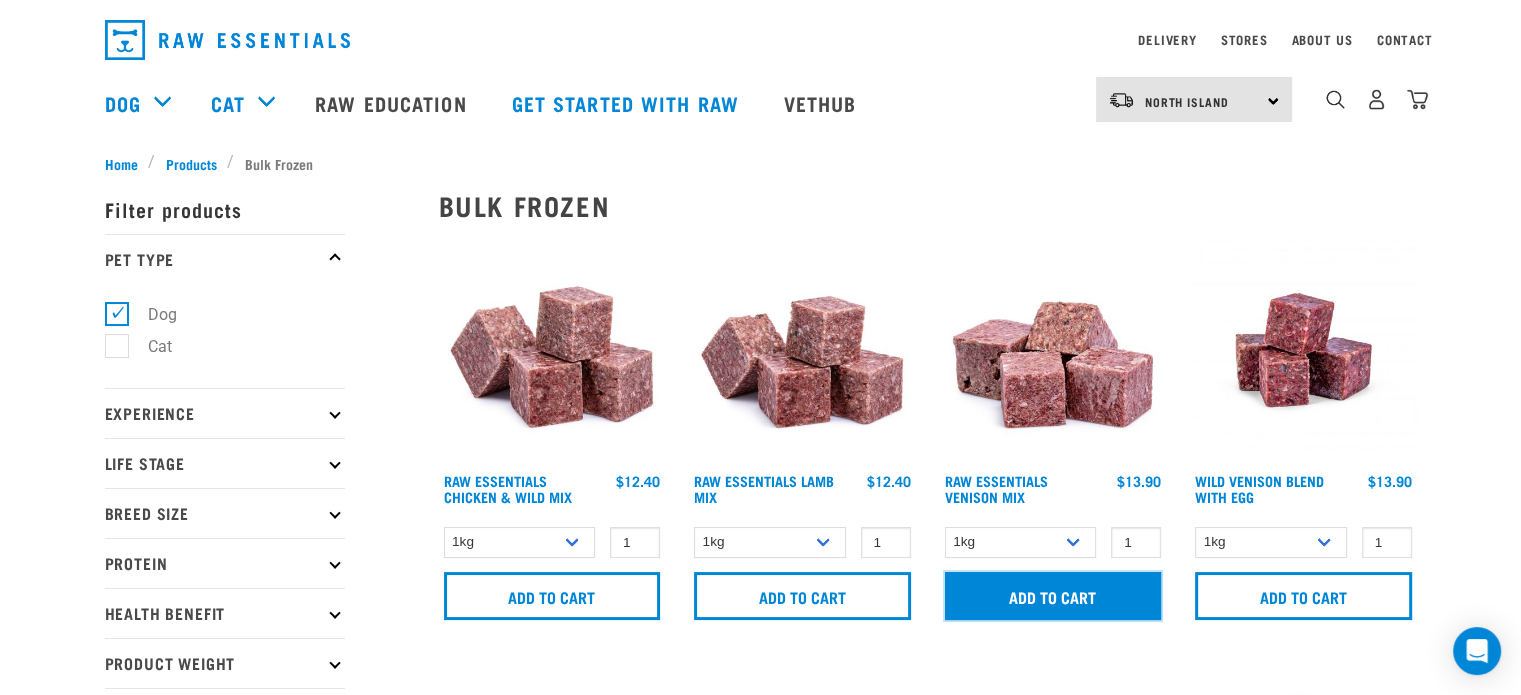 click on "Add to cart" at bounding box center [1053, 595] 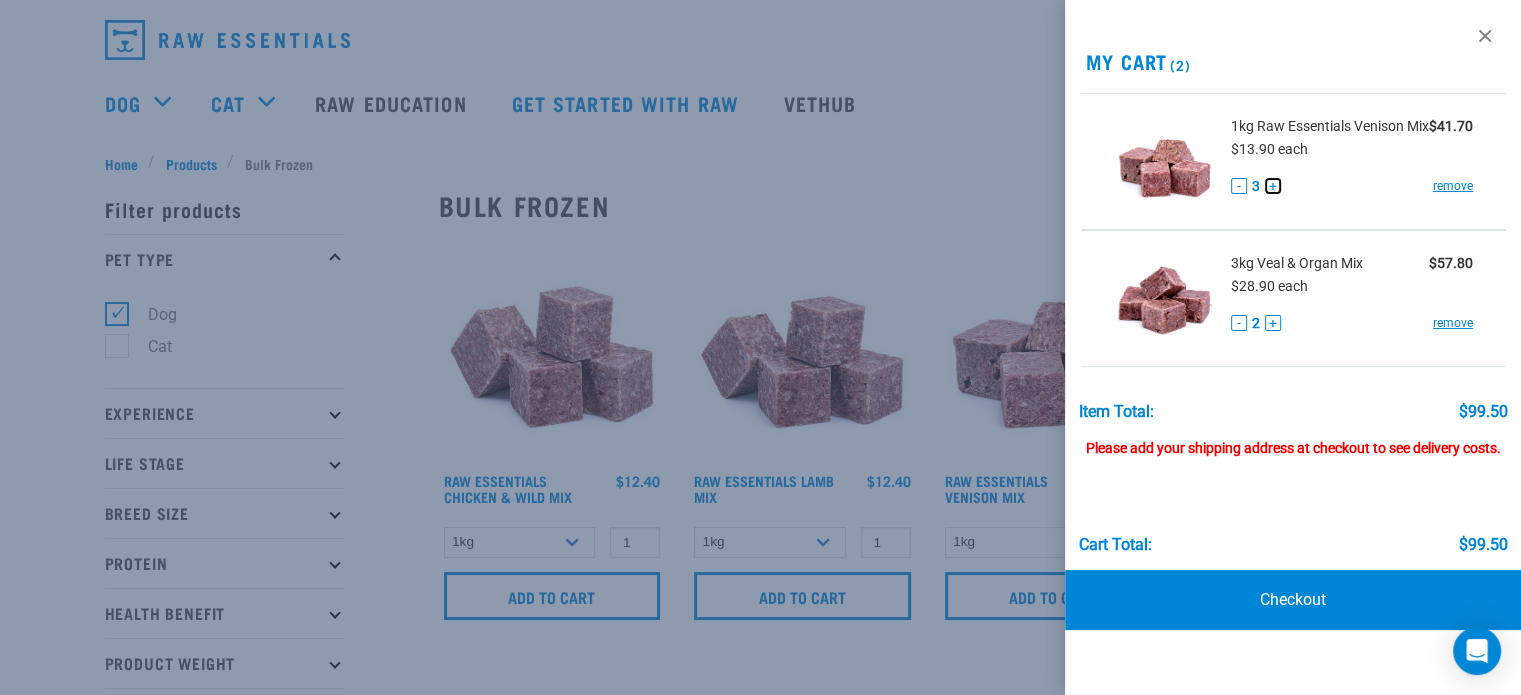 click on "+" at bounding box center [1273, 186] 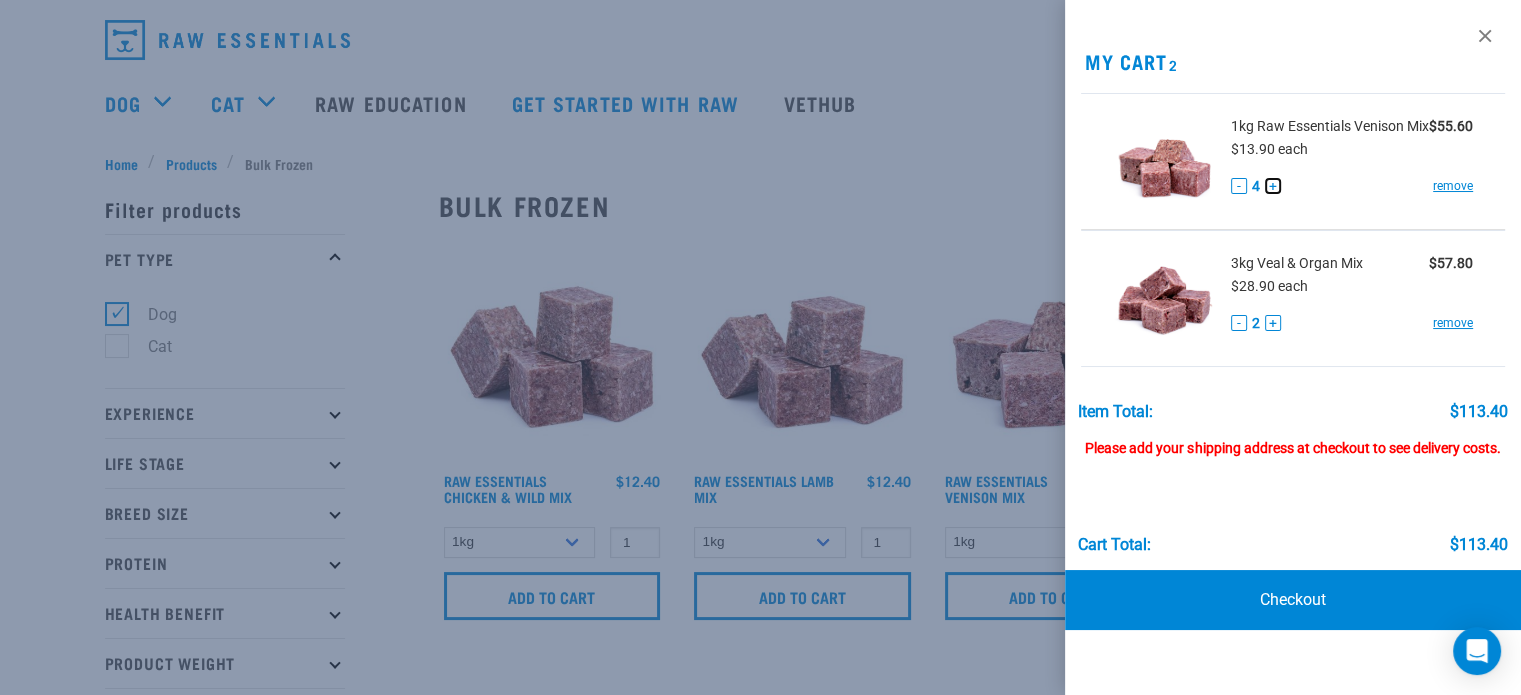 click on "+" at bounding box center [1273, 186] 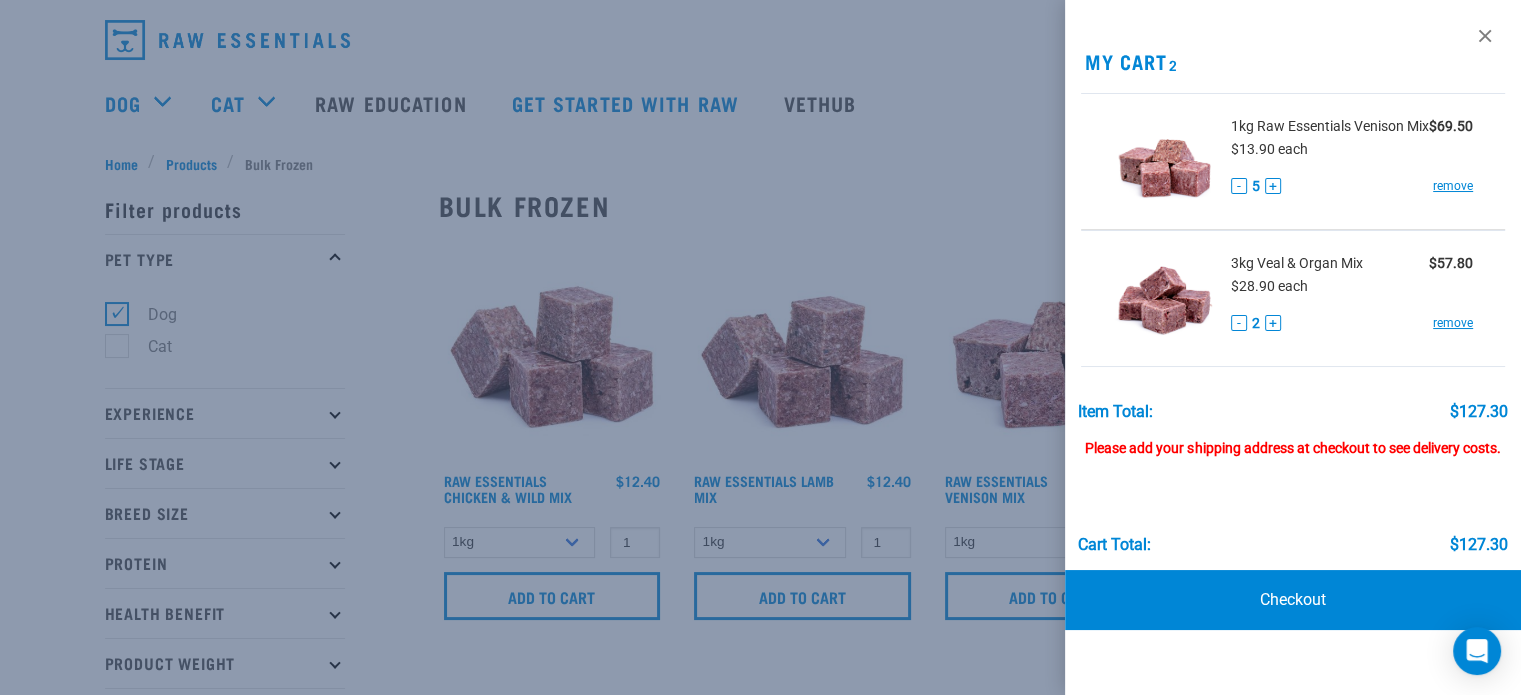 click at bounding box center [760, 347] 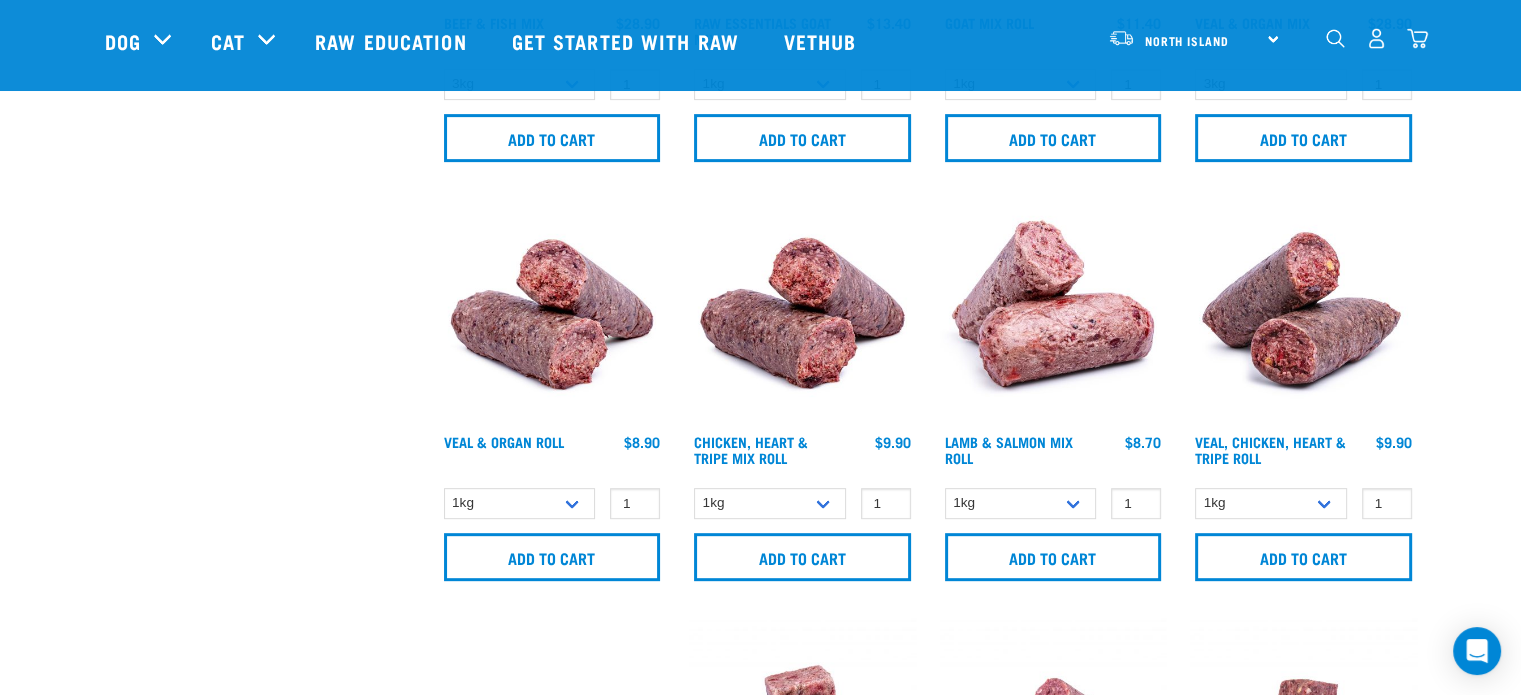 scroll, scrollTop: 790, scrollLeft: 0, axis: vertical 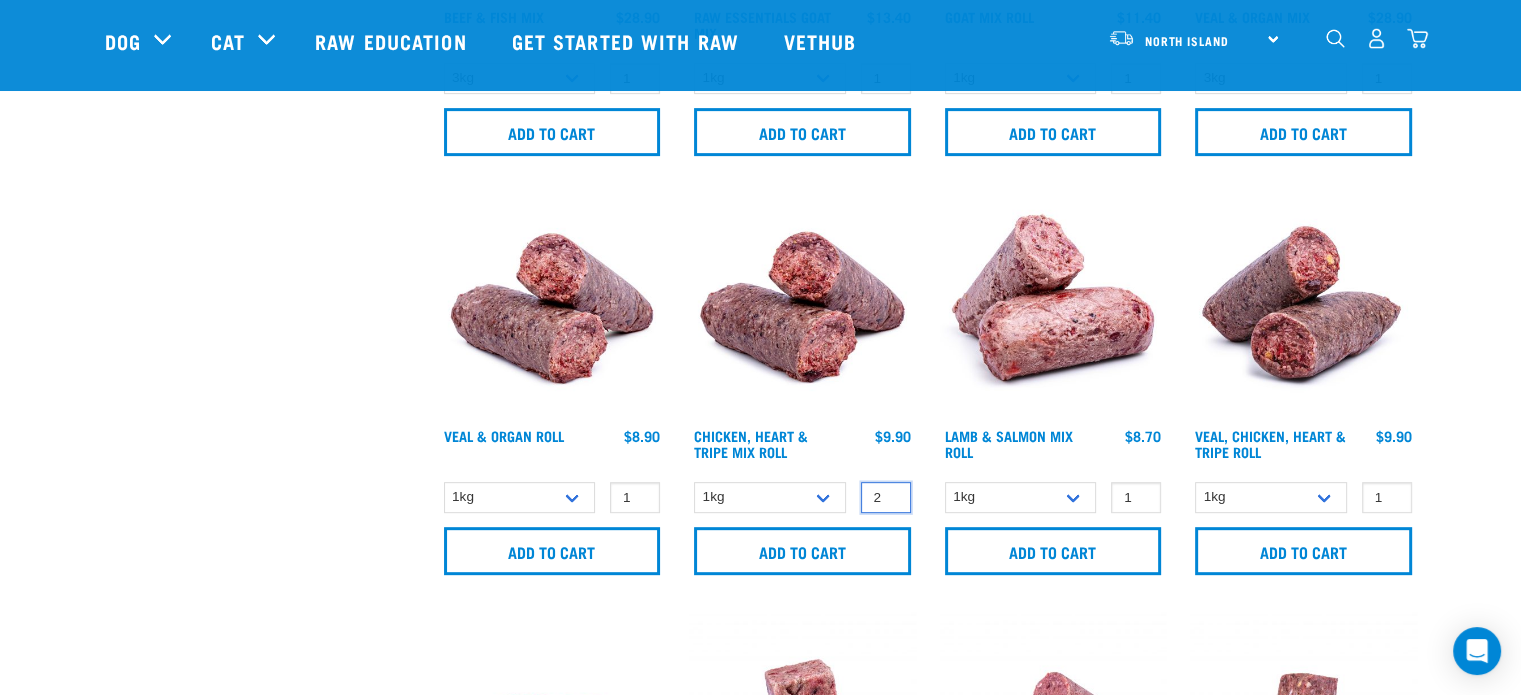 click on "2" at bounding box center [886, 497] 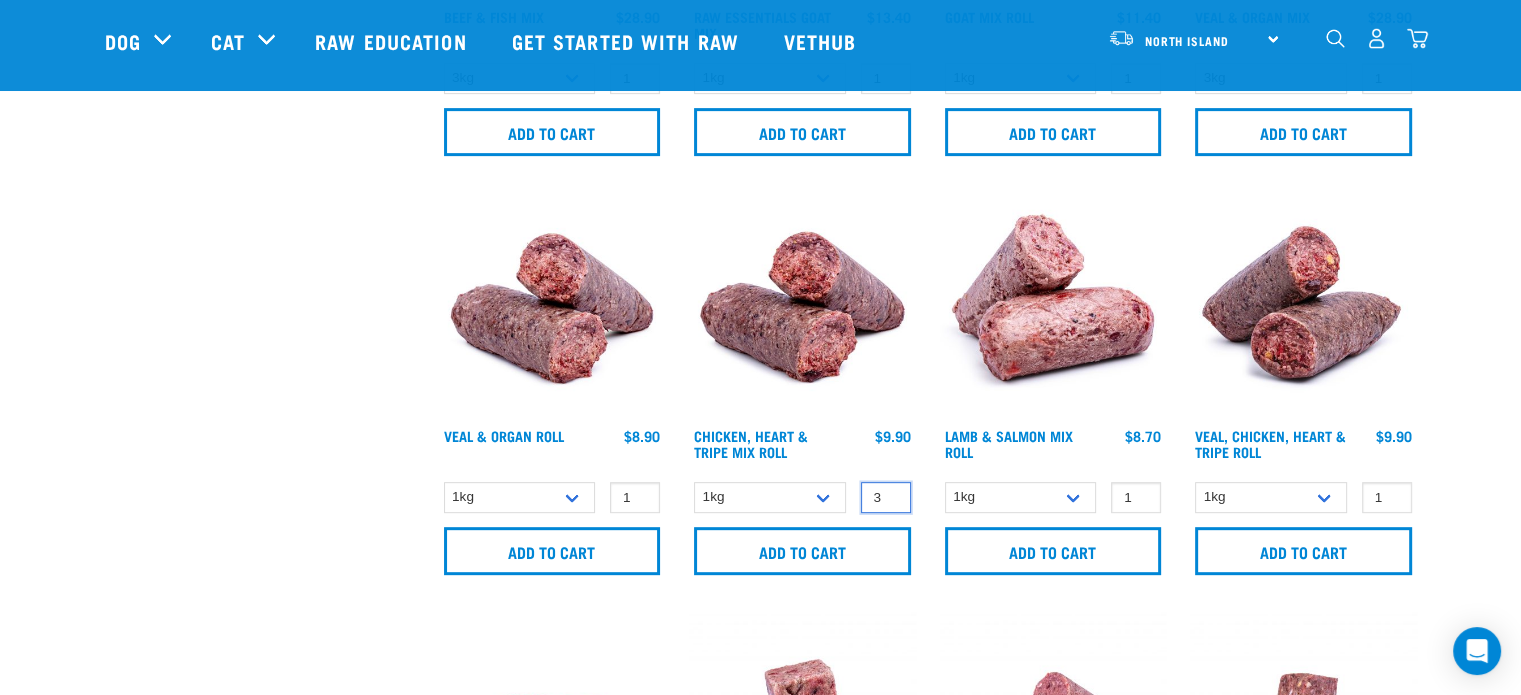 click on "3" at bounding box center [886, 497] 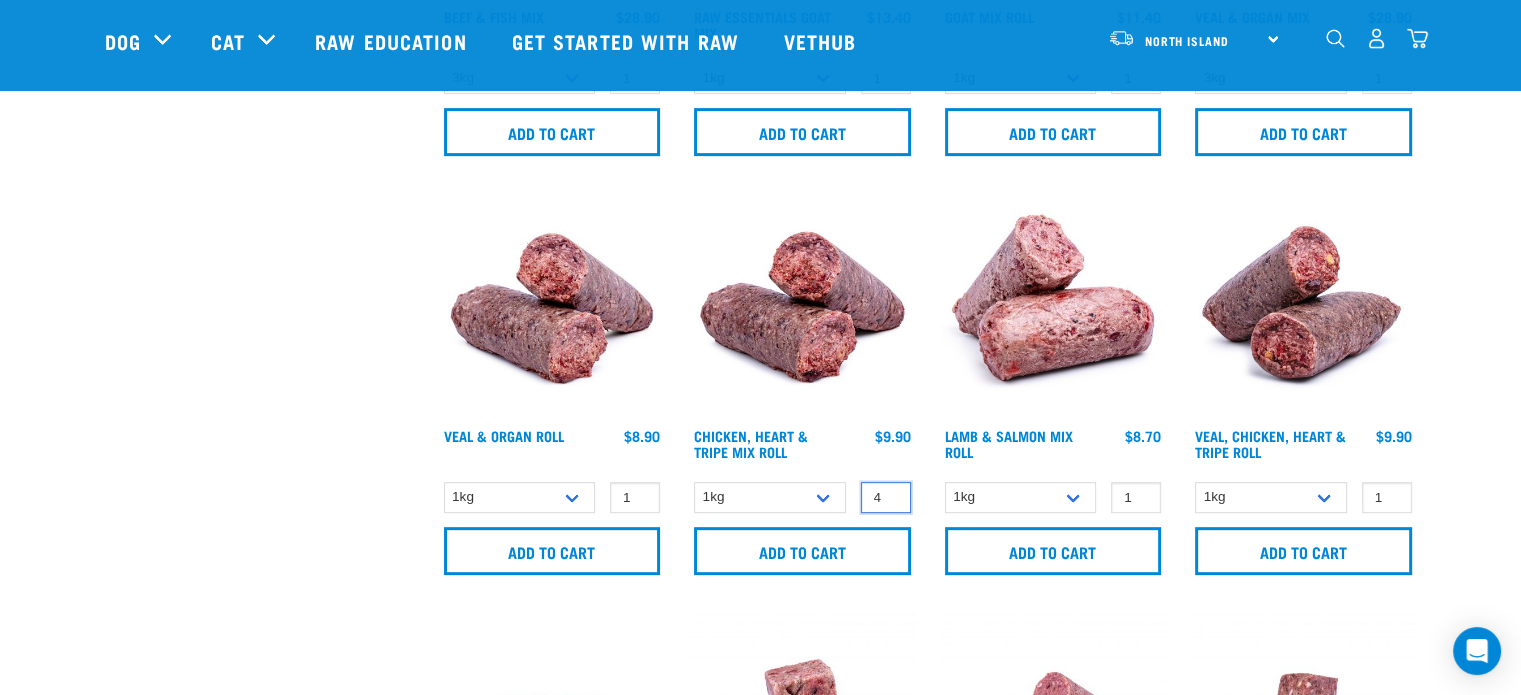click on "4" at bounding box center [886, 497] 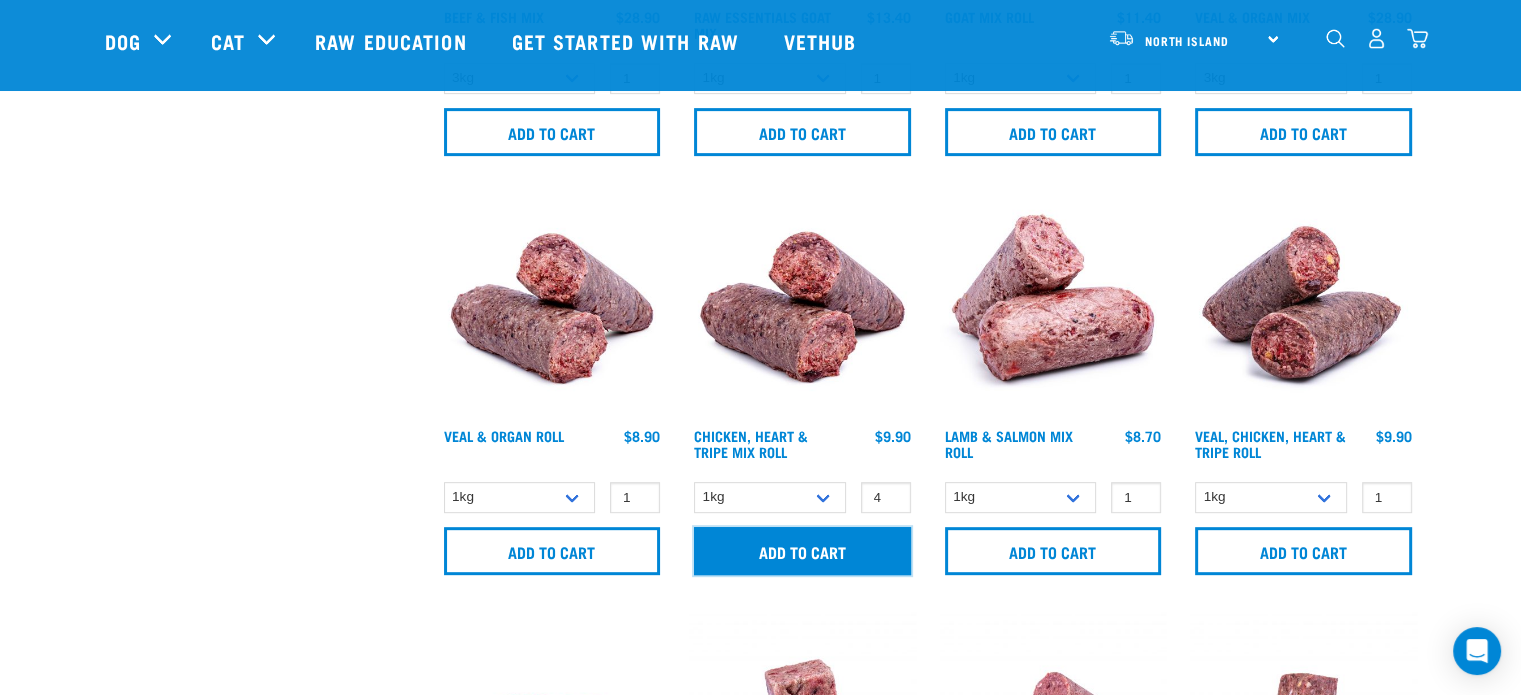click on "Add to cart" at bounding box center (802, 551) 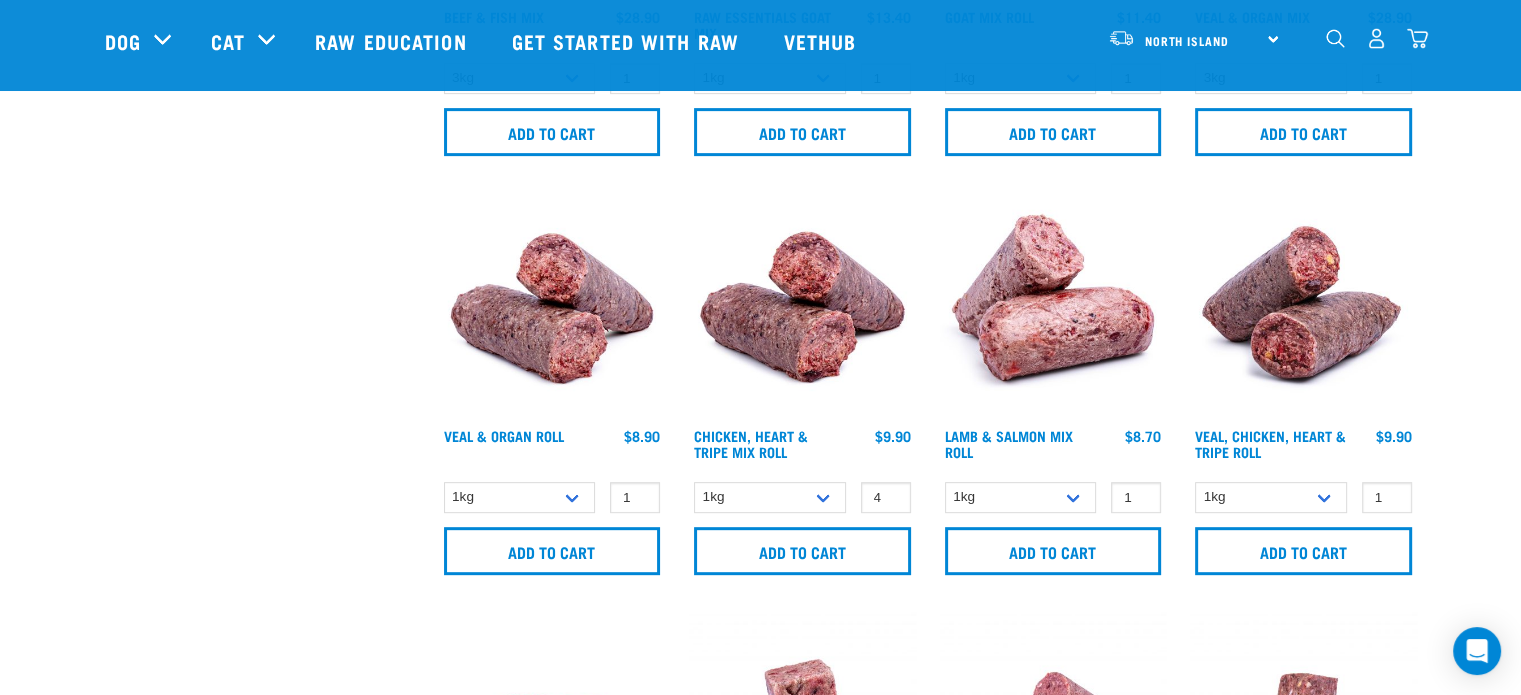 click at bounding box center [69, 348] 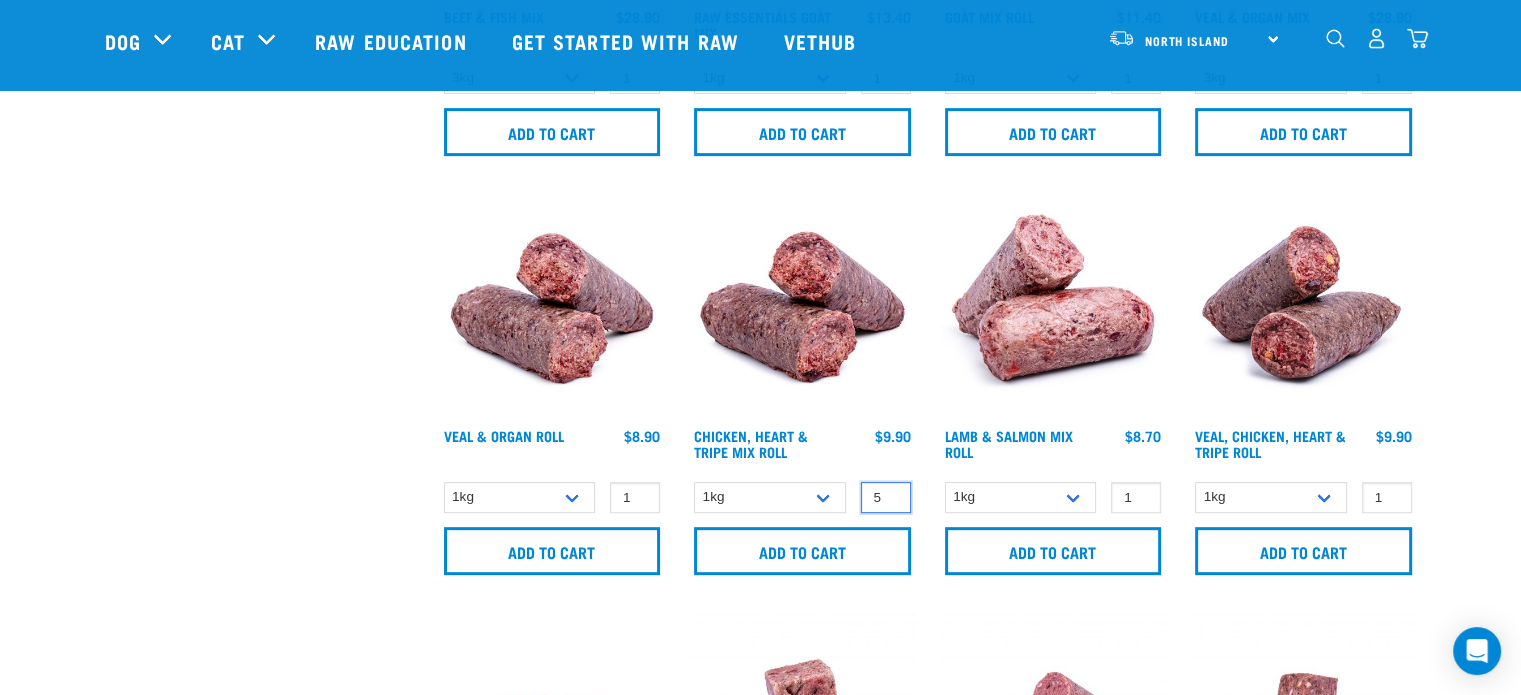 click on "5" at bounding box center (886, 497) 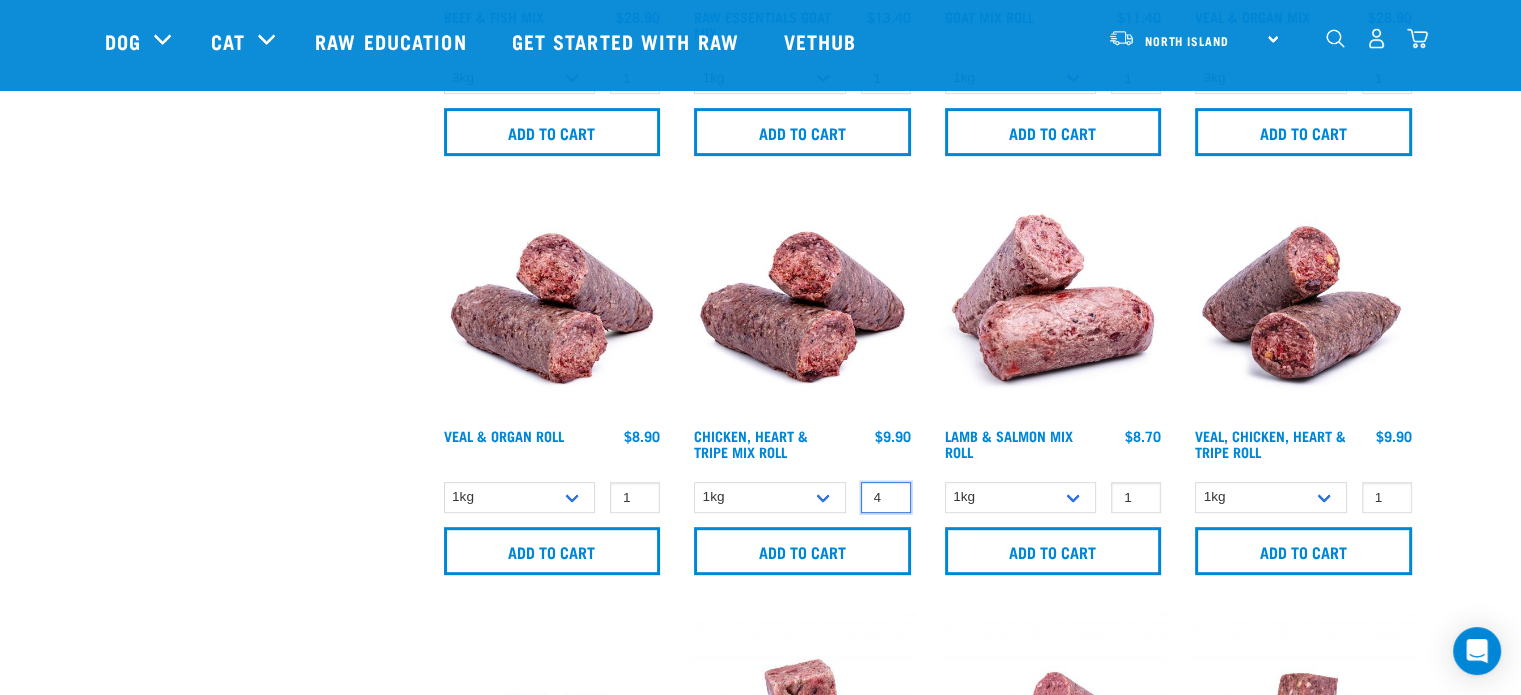 click on "4" at bounding box center [886, 497] 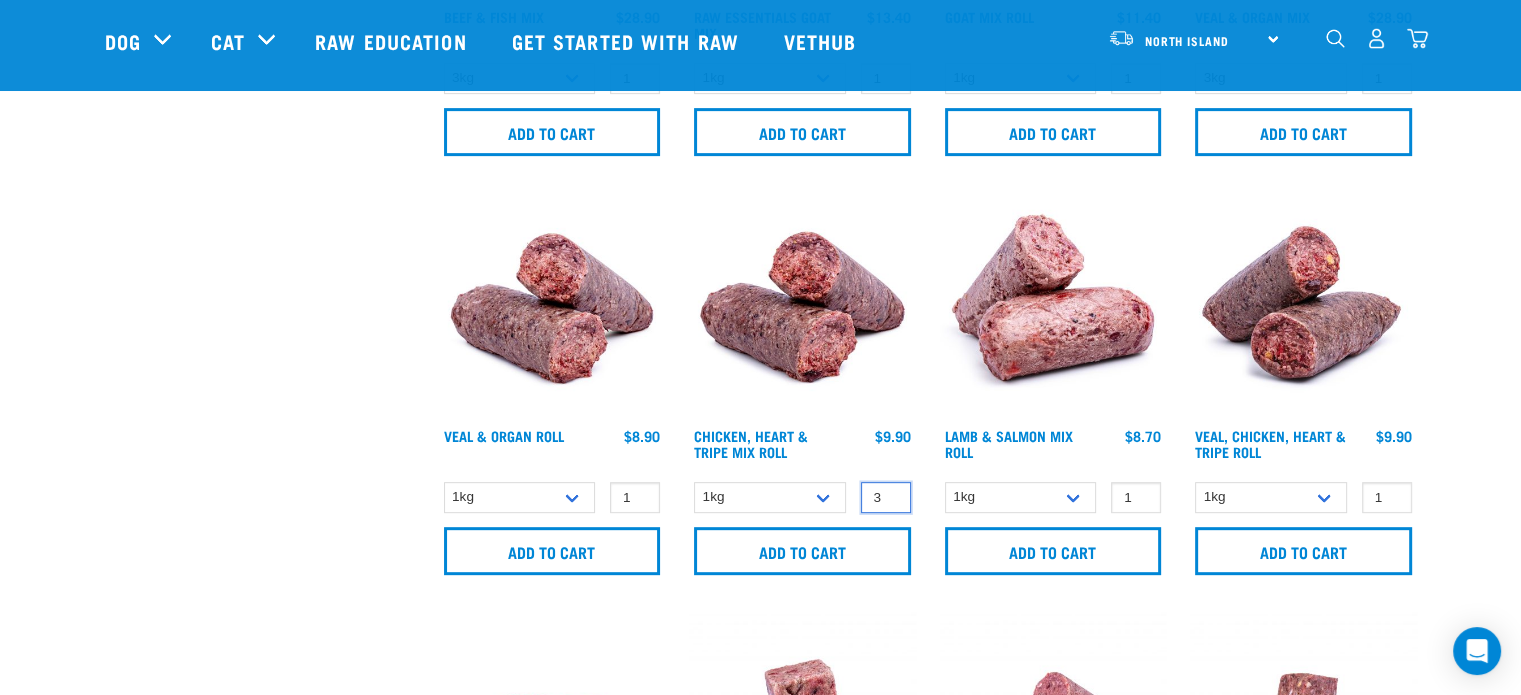 click on "3" at bounding box center (886, 497) 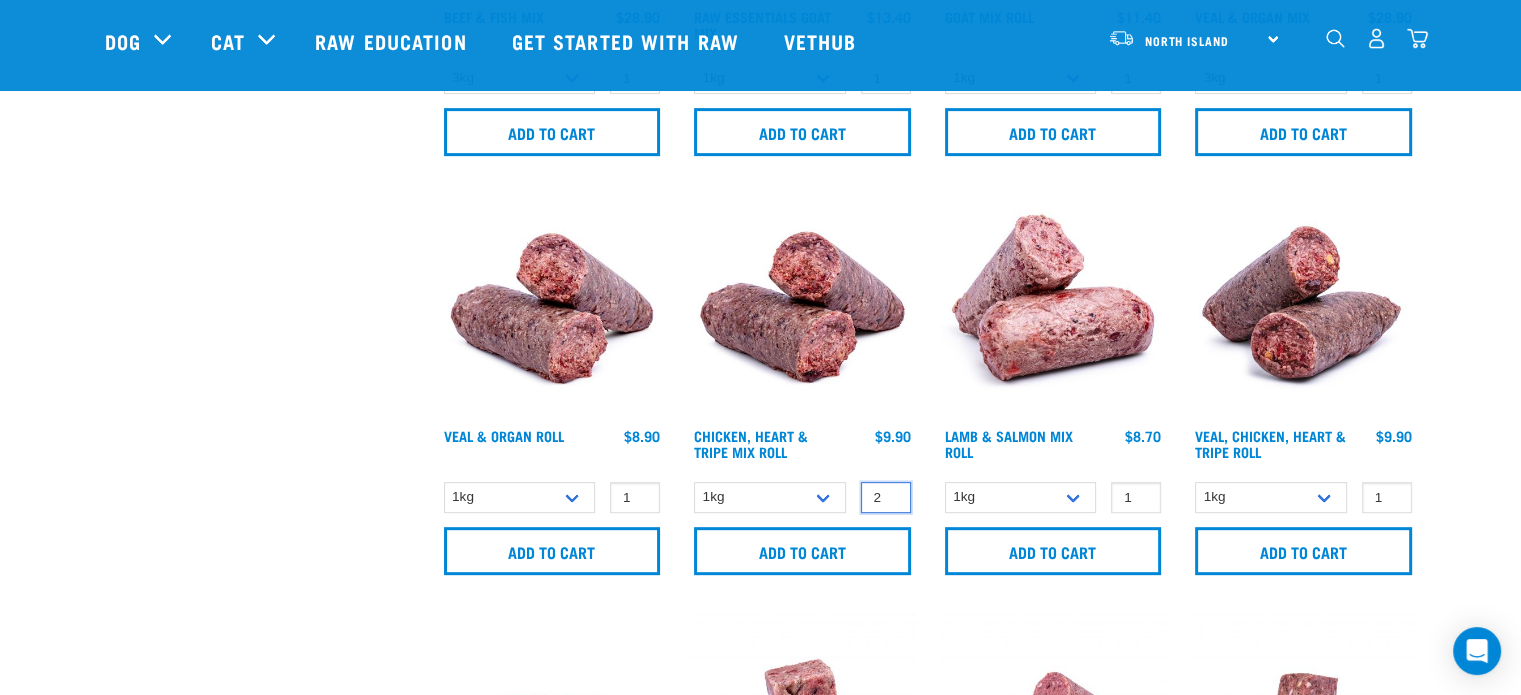click on "2" at bounding box center (886, 497) 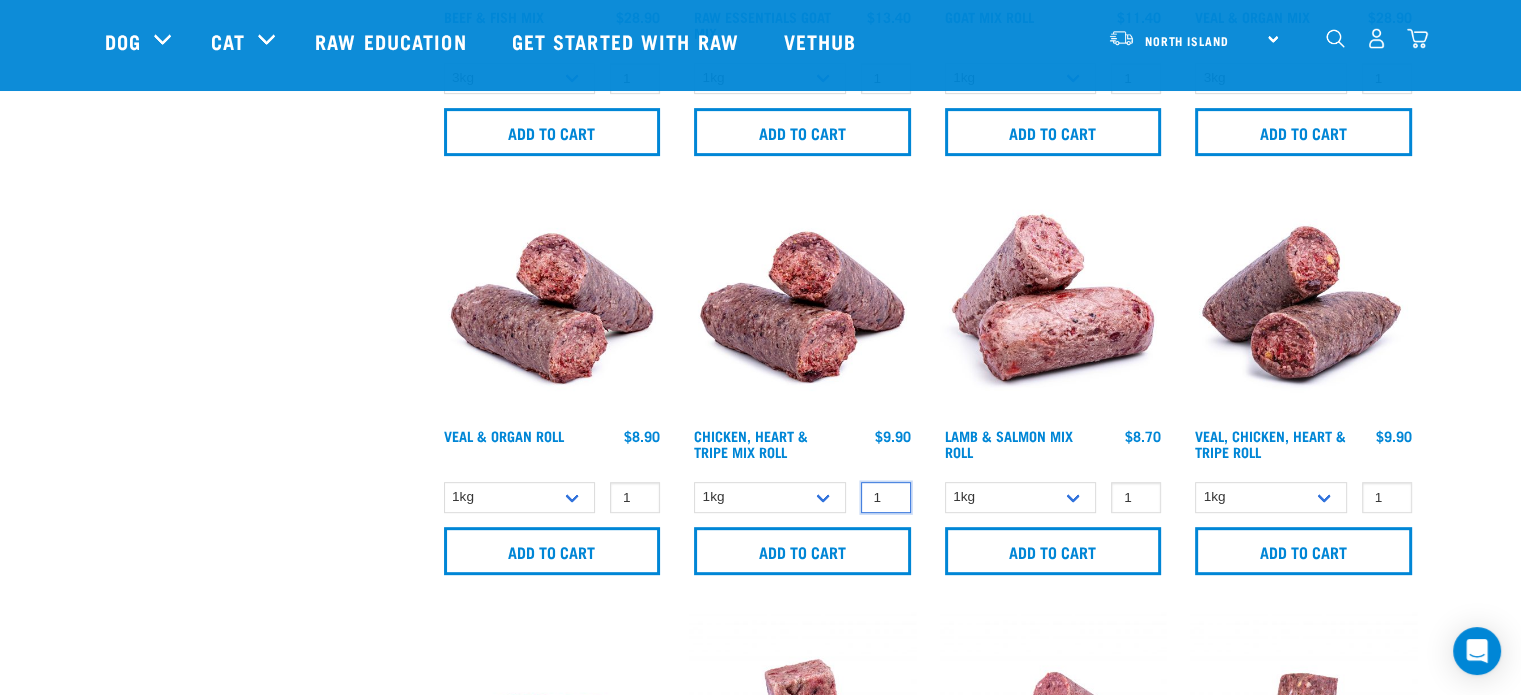 click on "1" at bounding box center (886, 497) 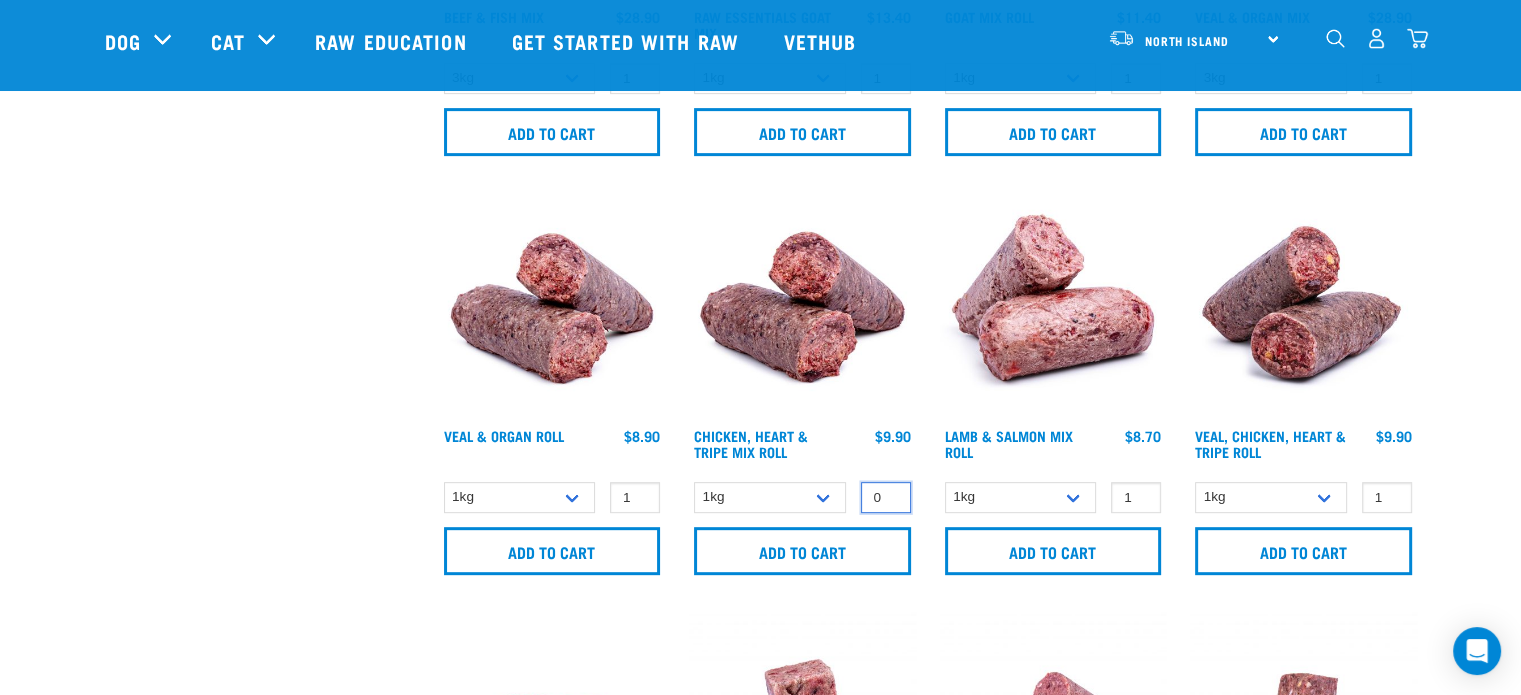 type on "0" 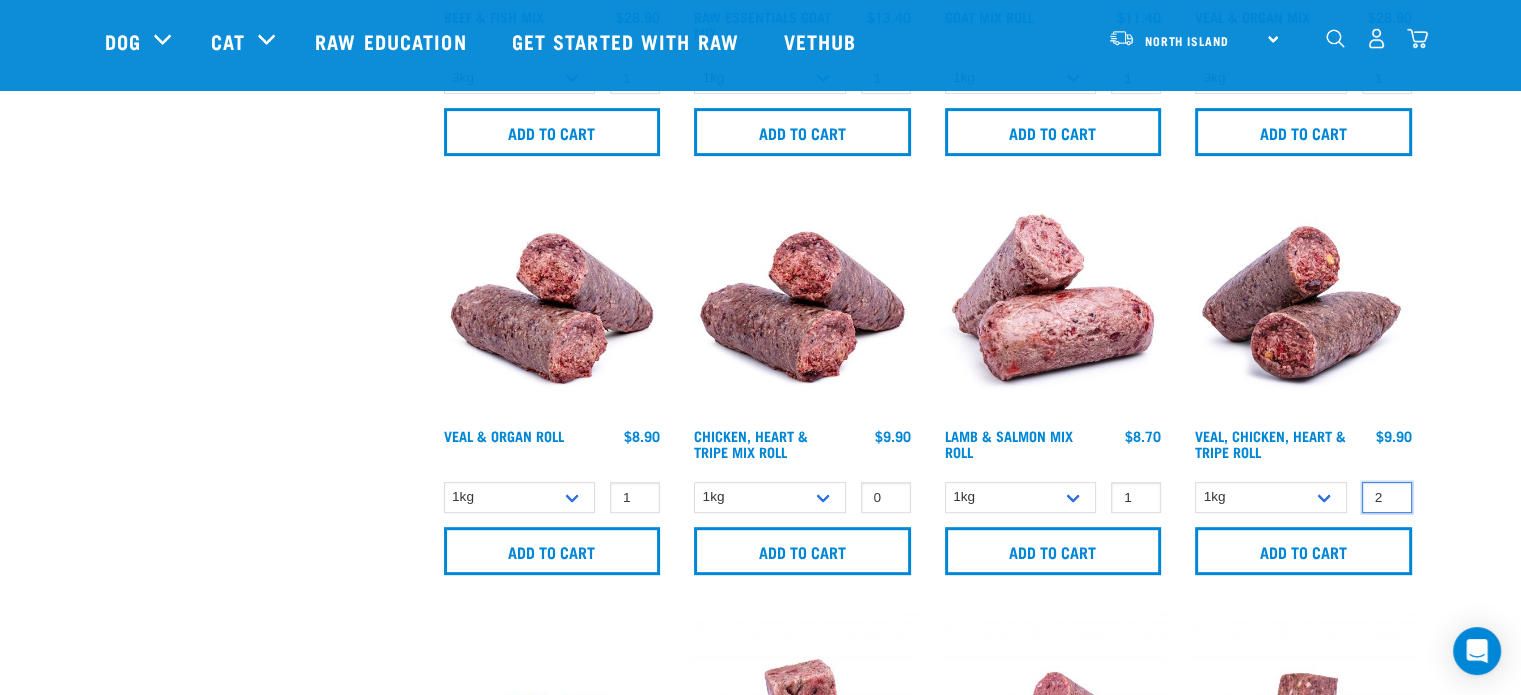 click on "2" at bounding box center [1387, 497] 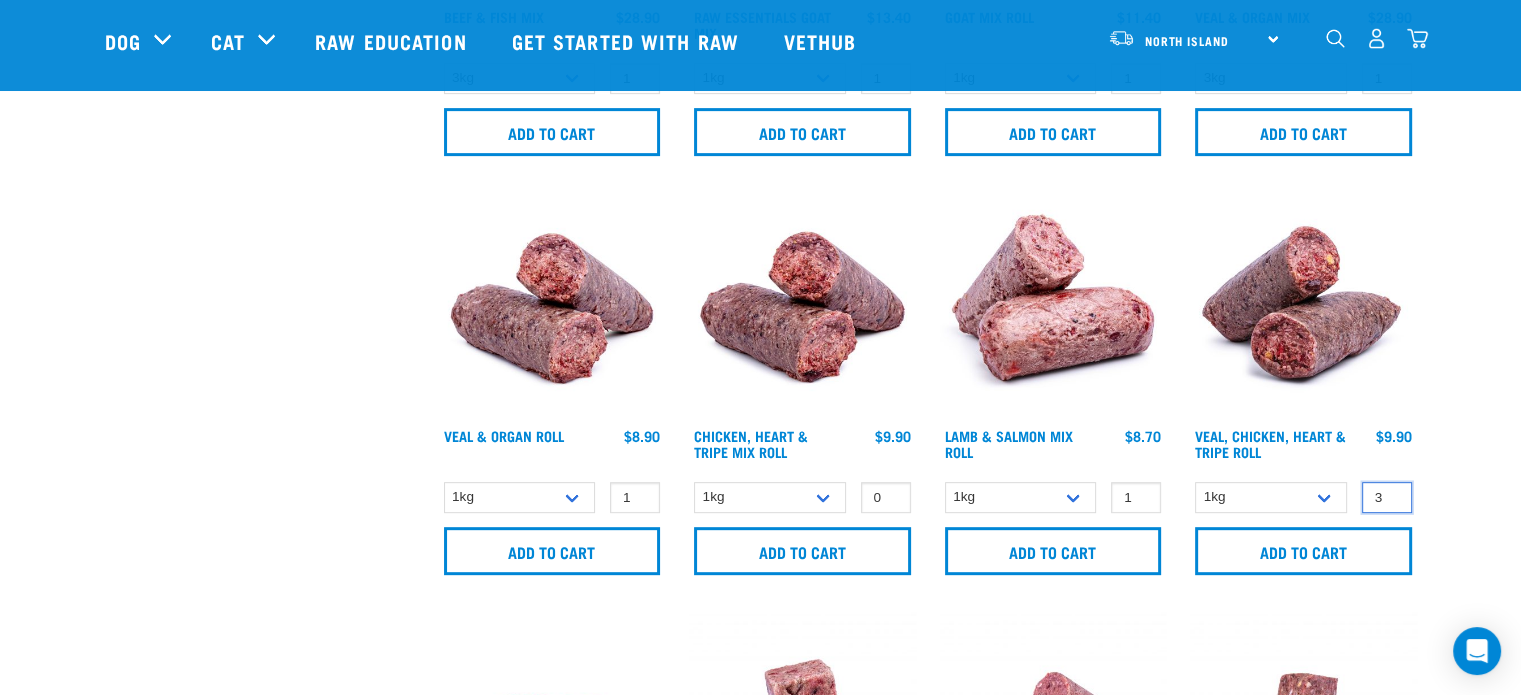 click on "3" at bounding box center (1387, 497) 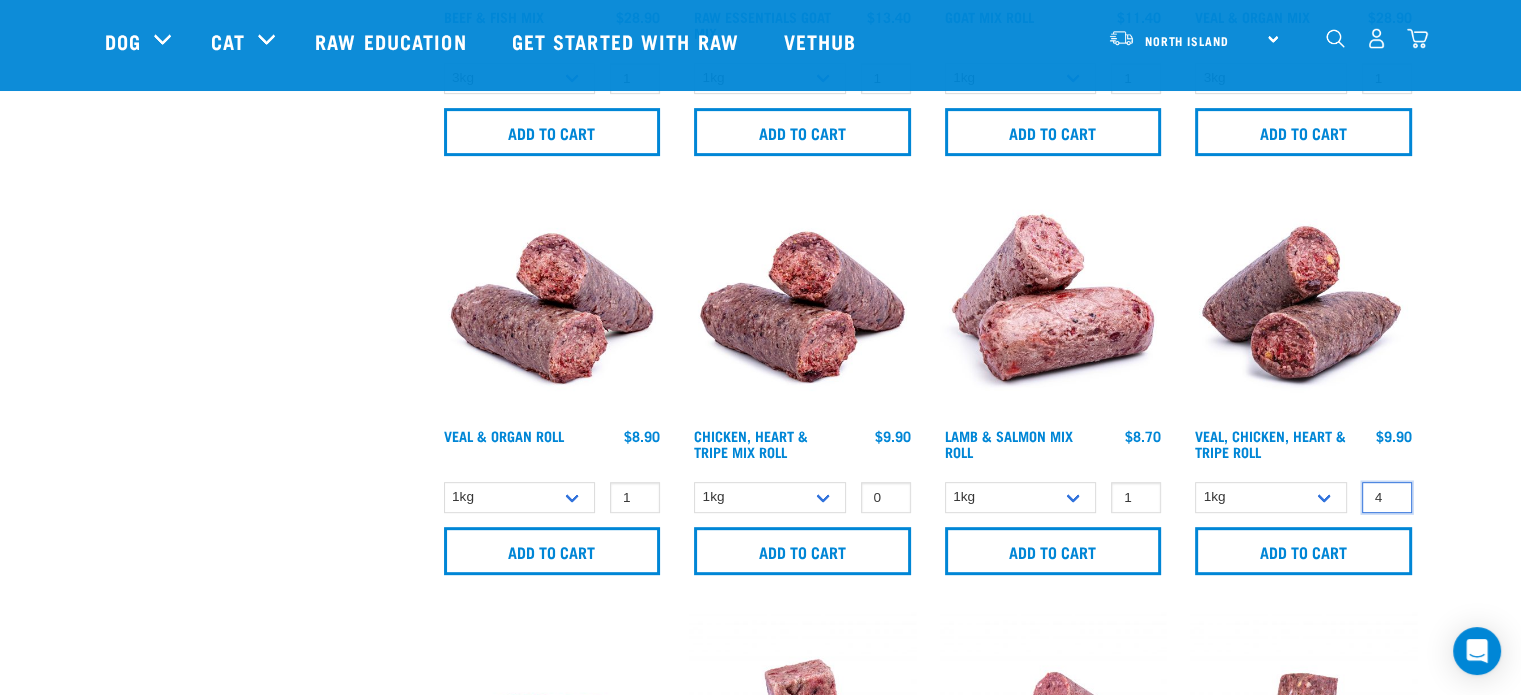 click on "4" at bounding box center (1387, 497) 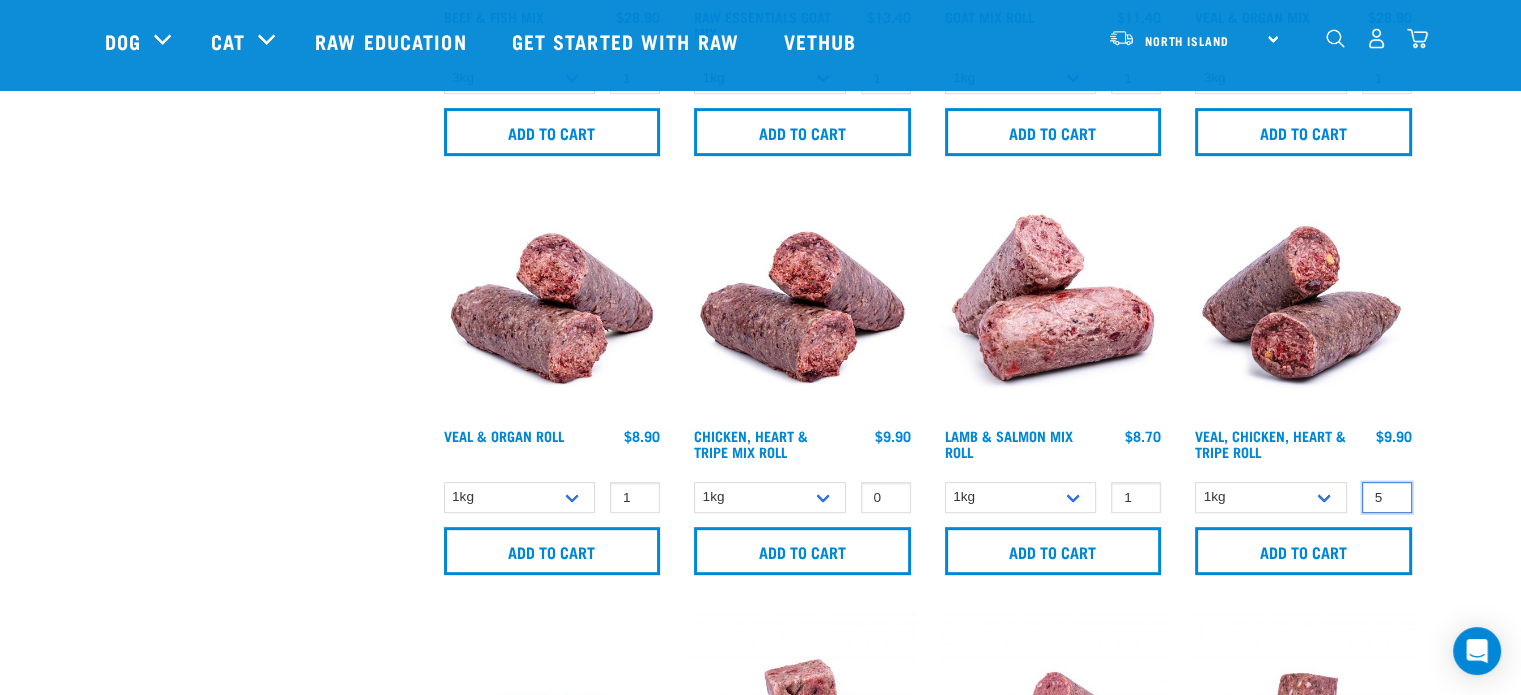 type on "5" 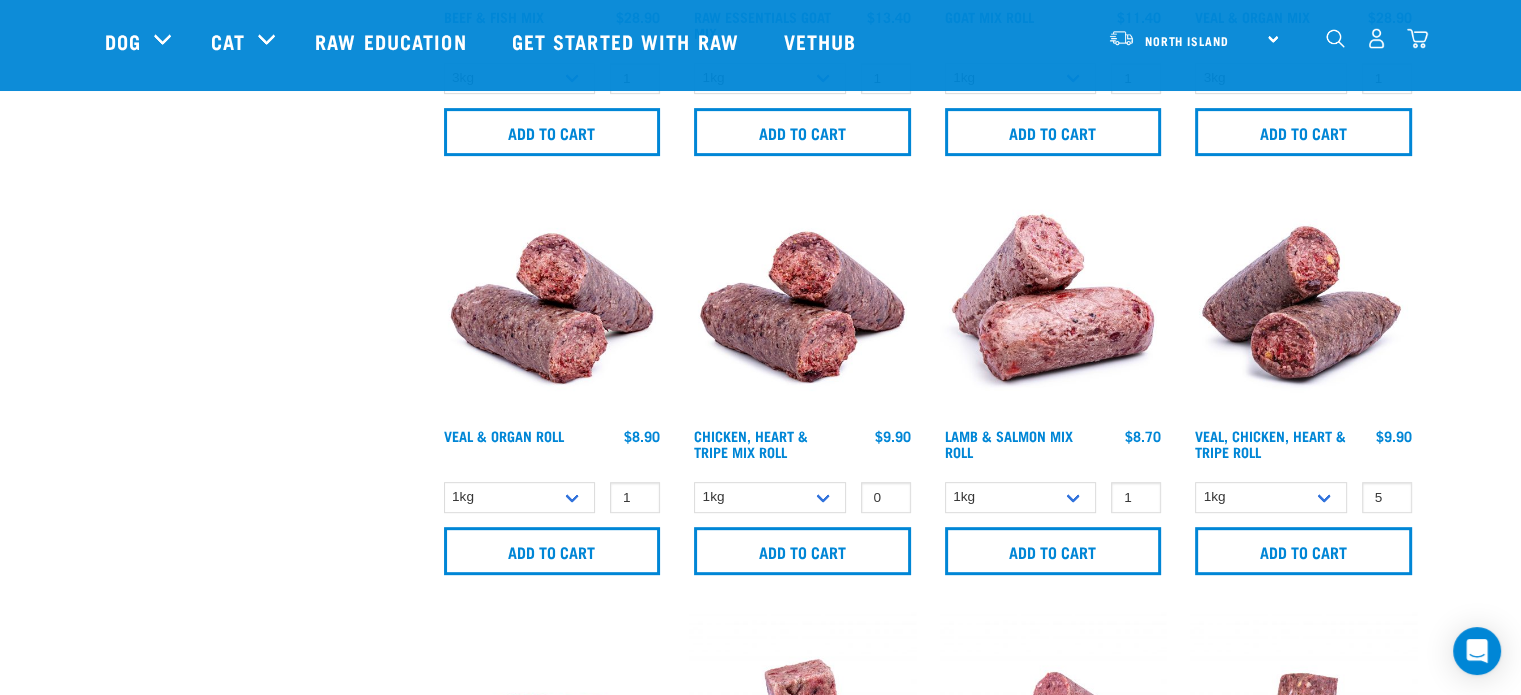 click on "Start your pet’s raw journey today –  take our quick pet questionnaire.
Delivery
Stores
About Us
Contact" at bounding box center (760, 958) 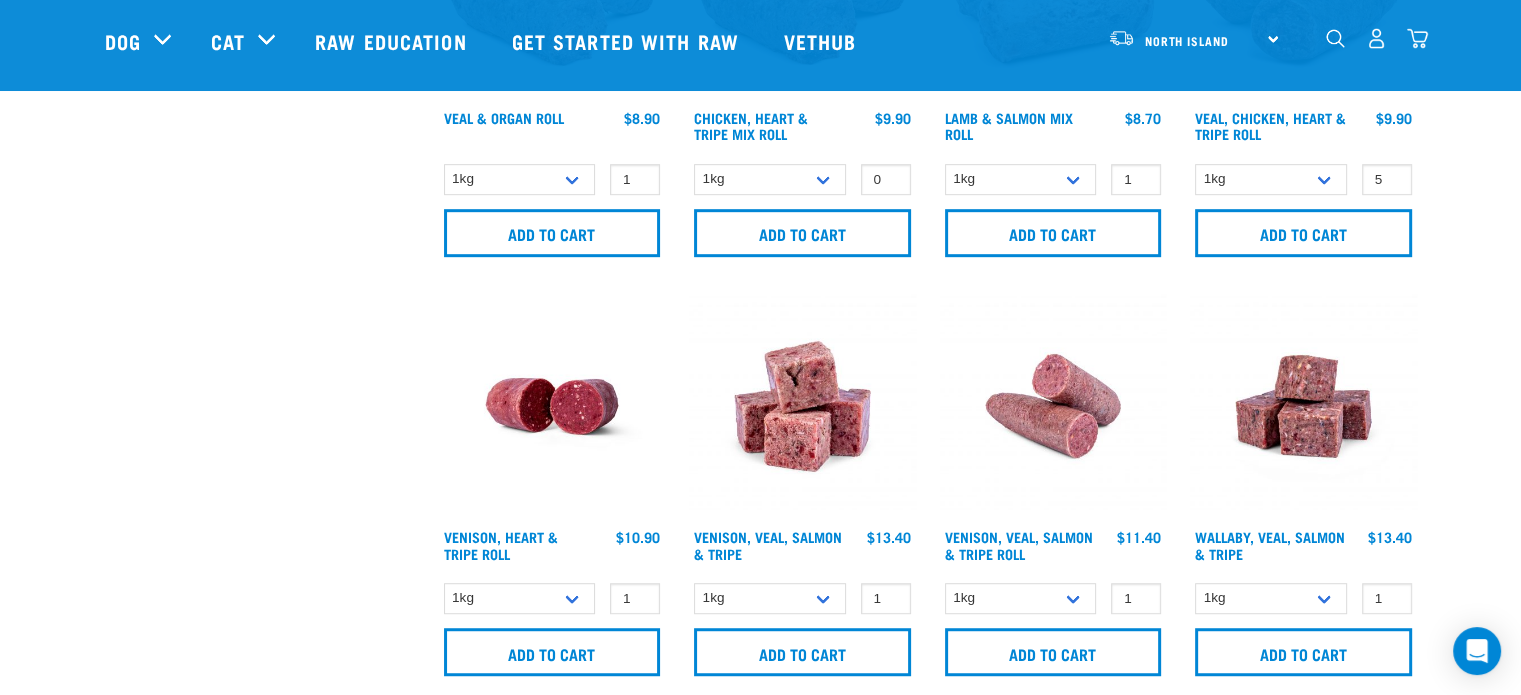 scroll, scrollTop: 1191, scrollLeft: 0, axis: vertical 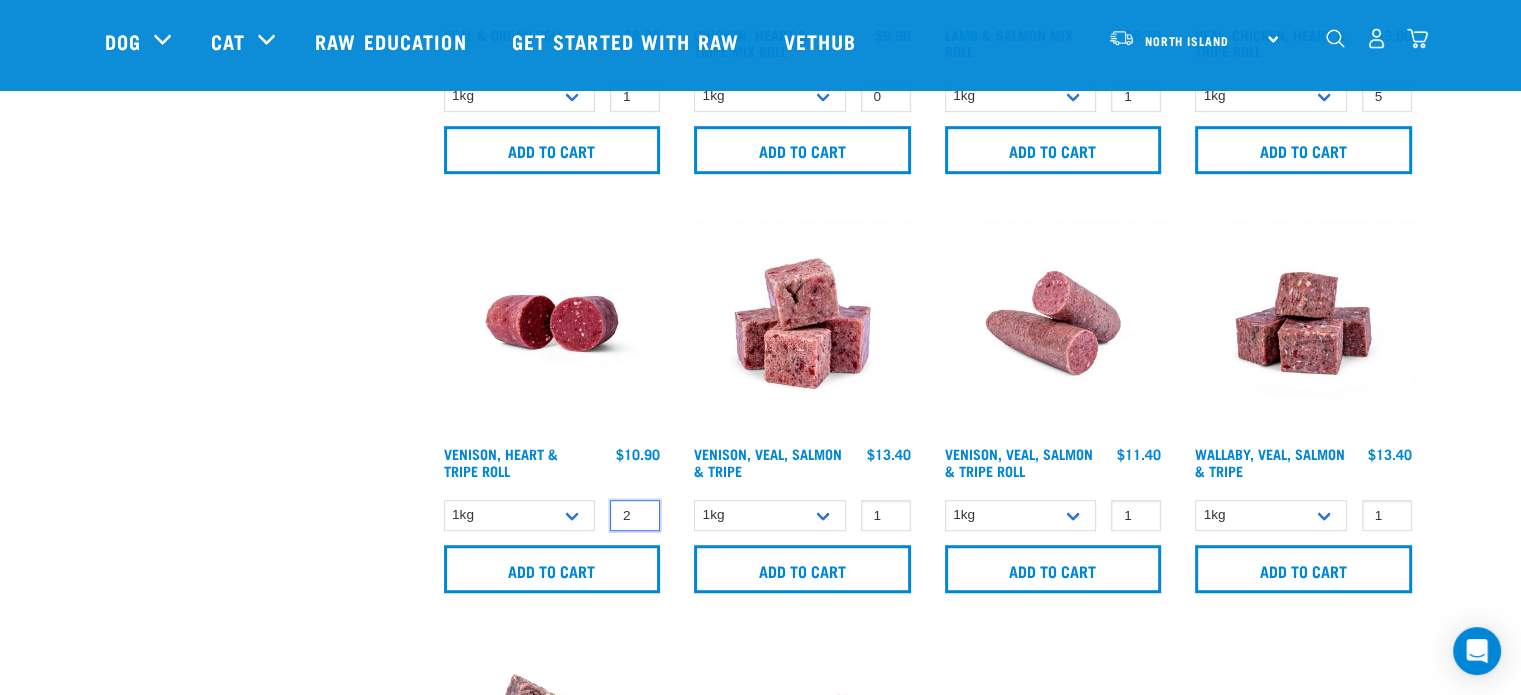 click on "2" at bounding box center [635, 515] 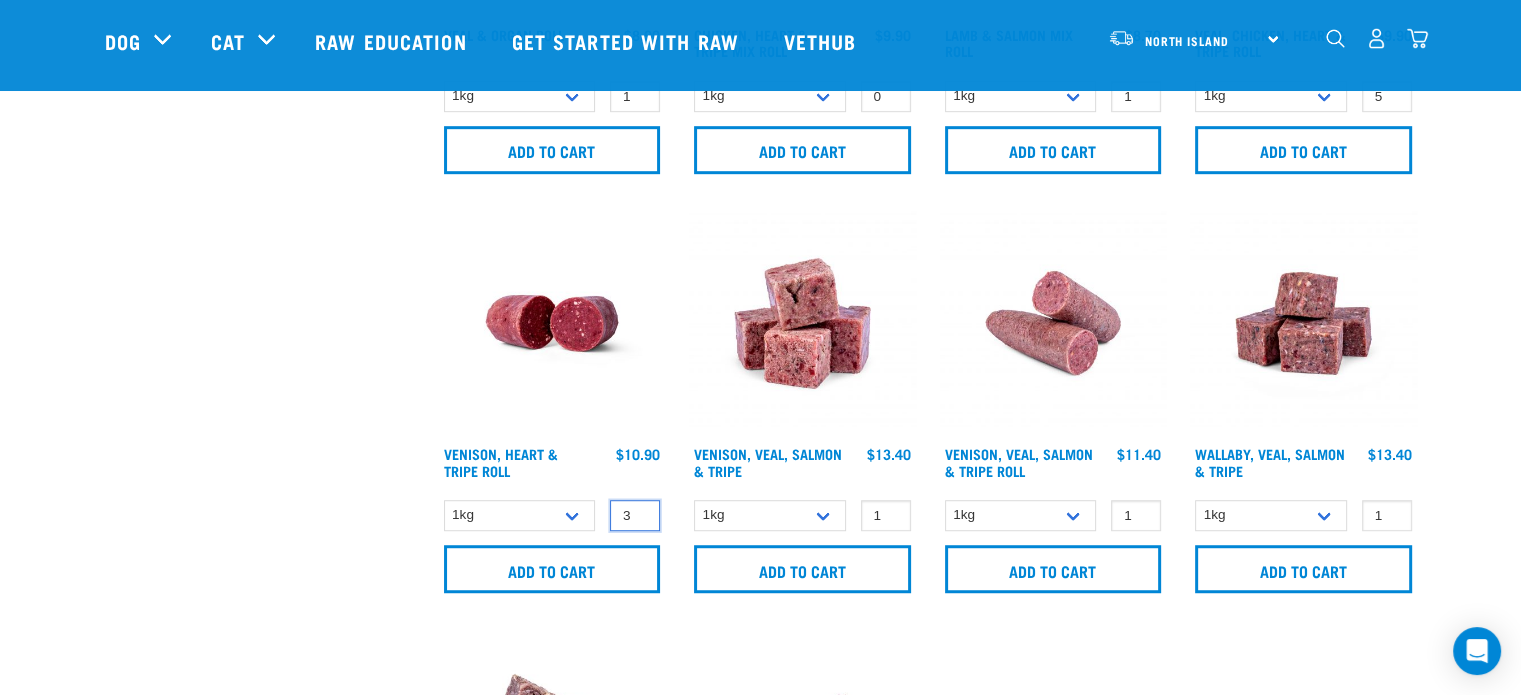type on "3" 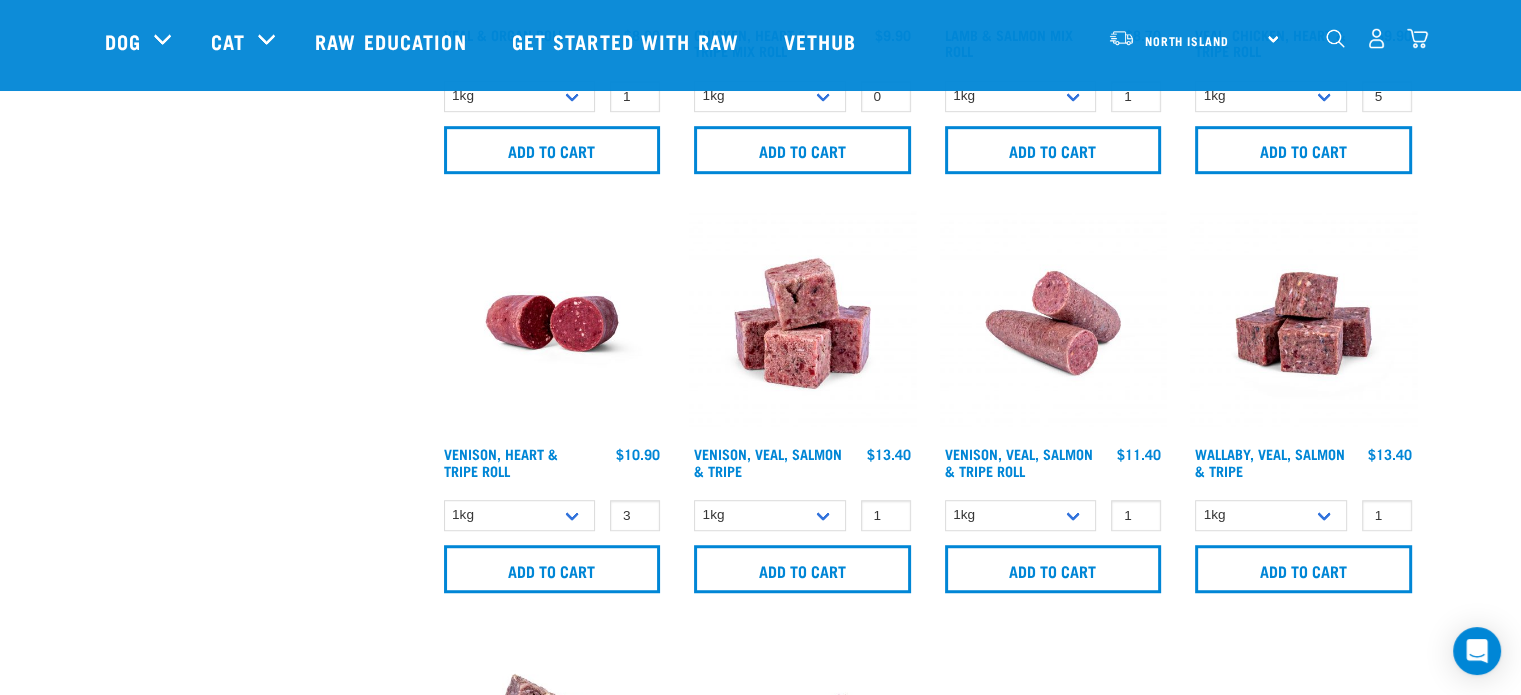 click on "×
Filter products
Pet Type
Dog
Cat
Experience
New Raw Feeder
Experienced Raw Feeder
Life Stage
Cat" at bounding box center [260, 597] 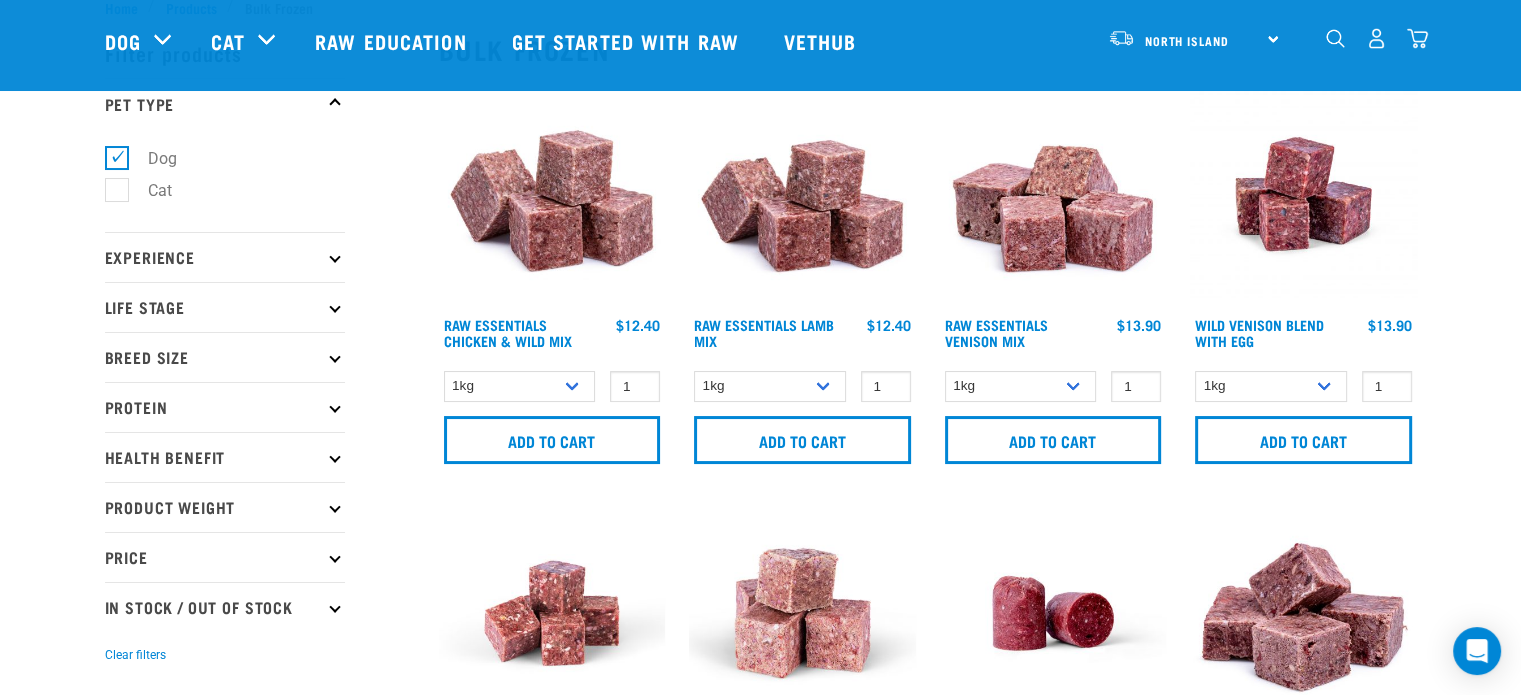 scroll, scrollTop: 68, scrollLeft: 0, axis: vertical 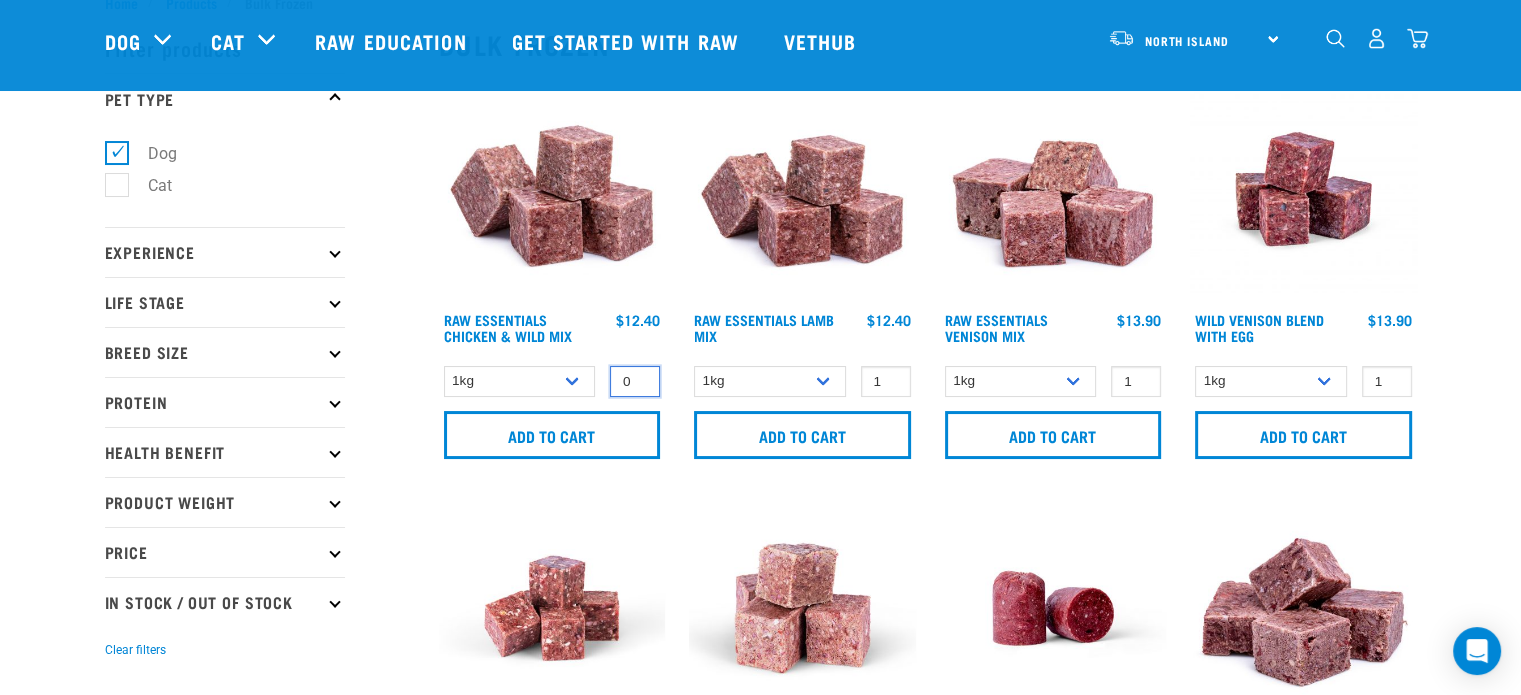click on "0" at bounding box center [635, 381] 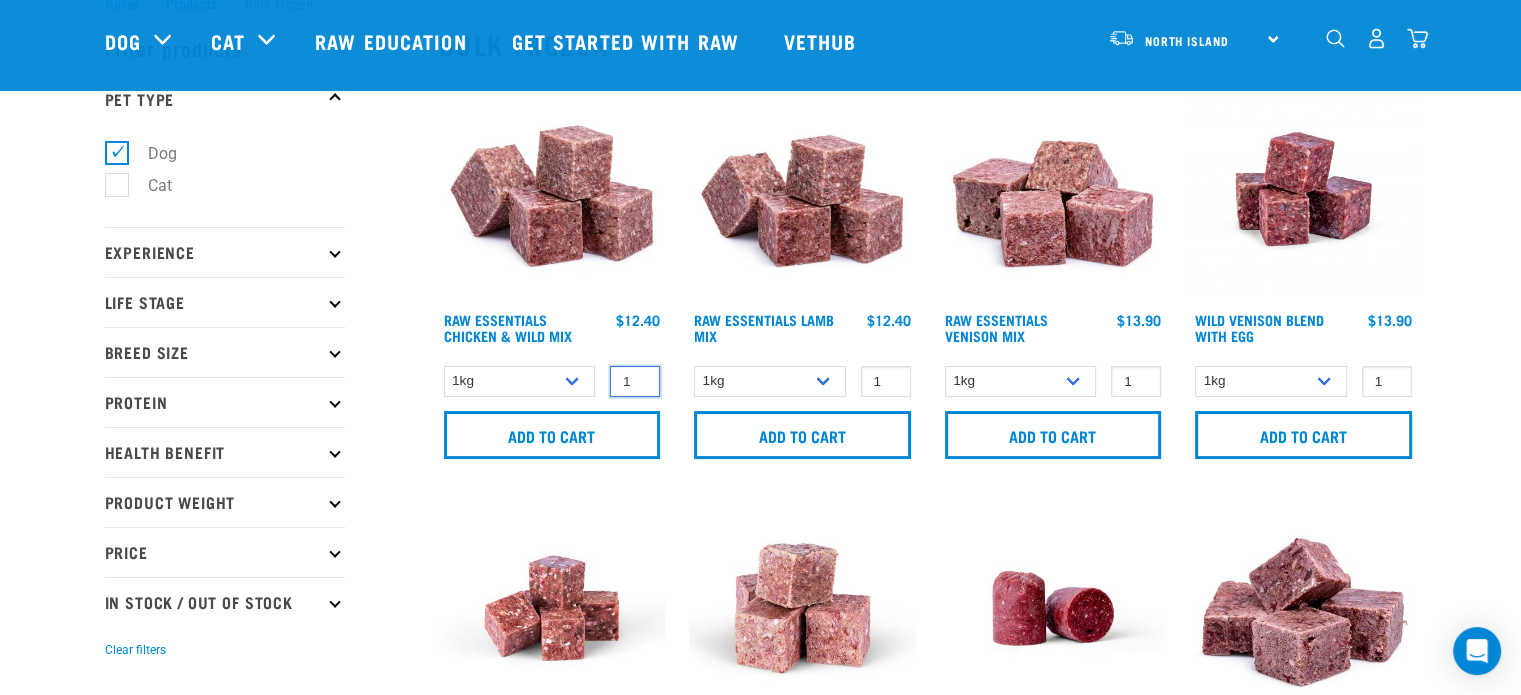 click on "1" at bounding box center [635, 381] 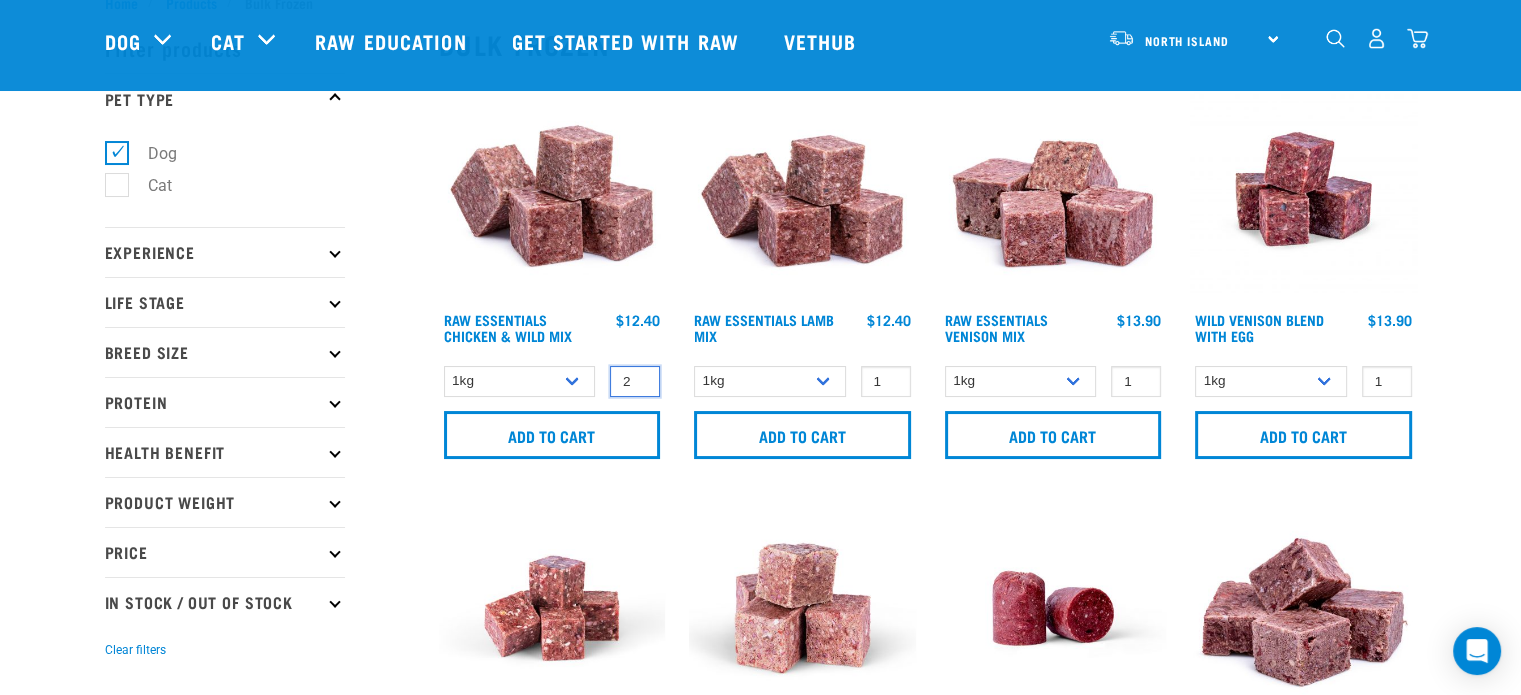 click on "2" at bounding box center (635, 381) 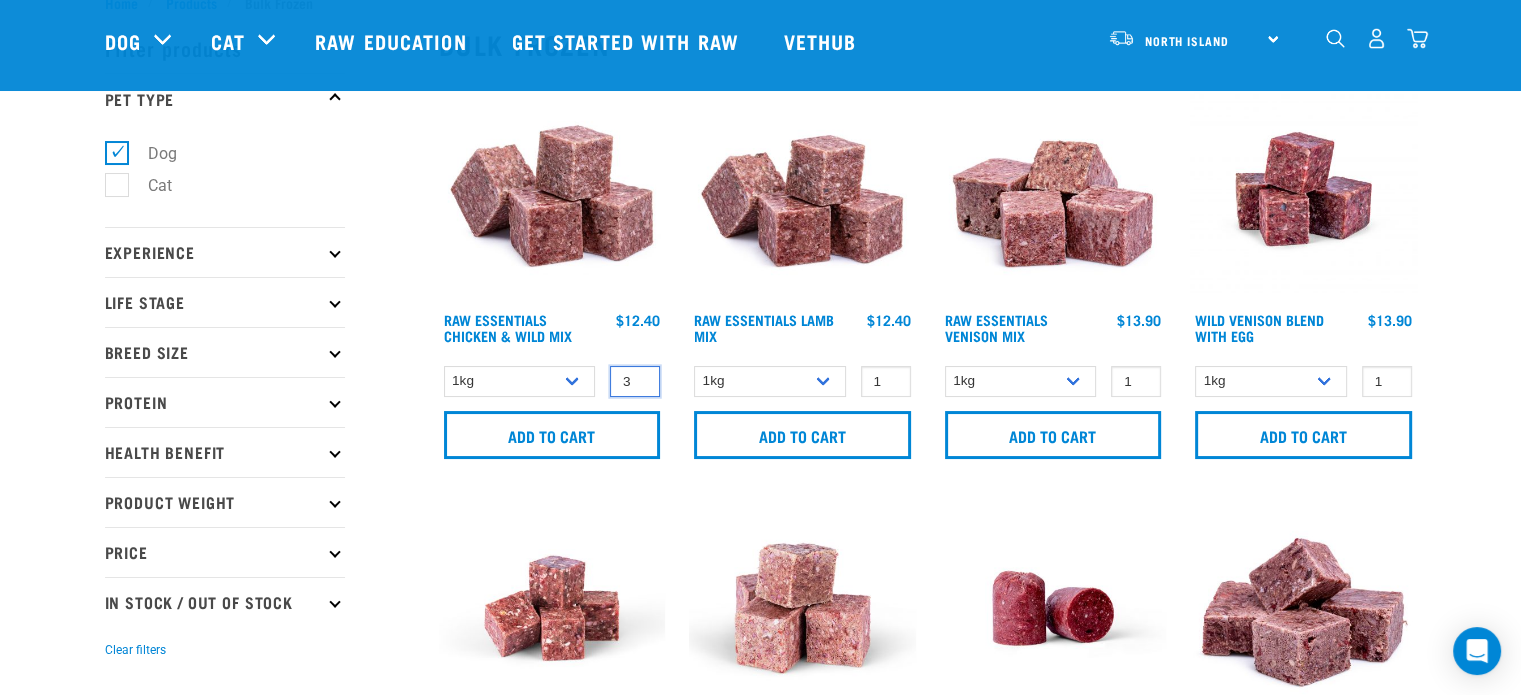 click on "3" at bounding box center (635, 381) 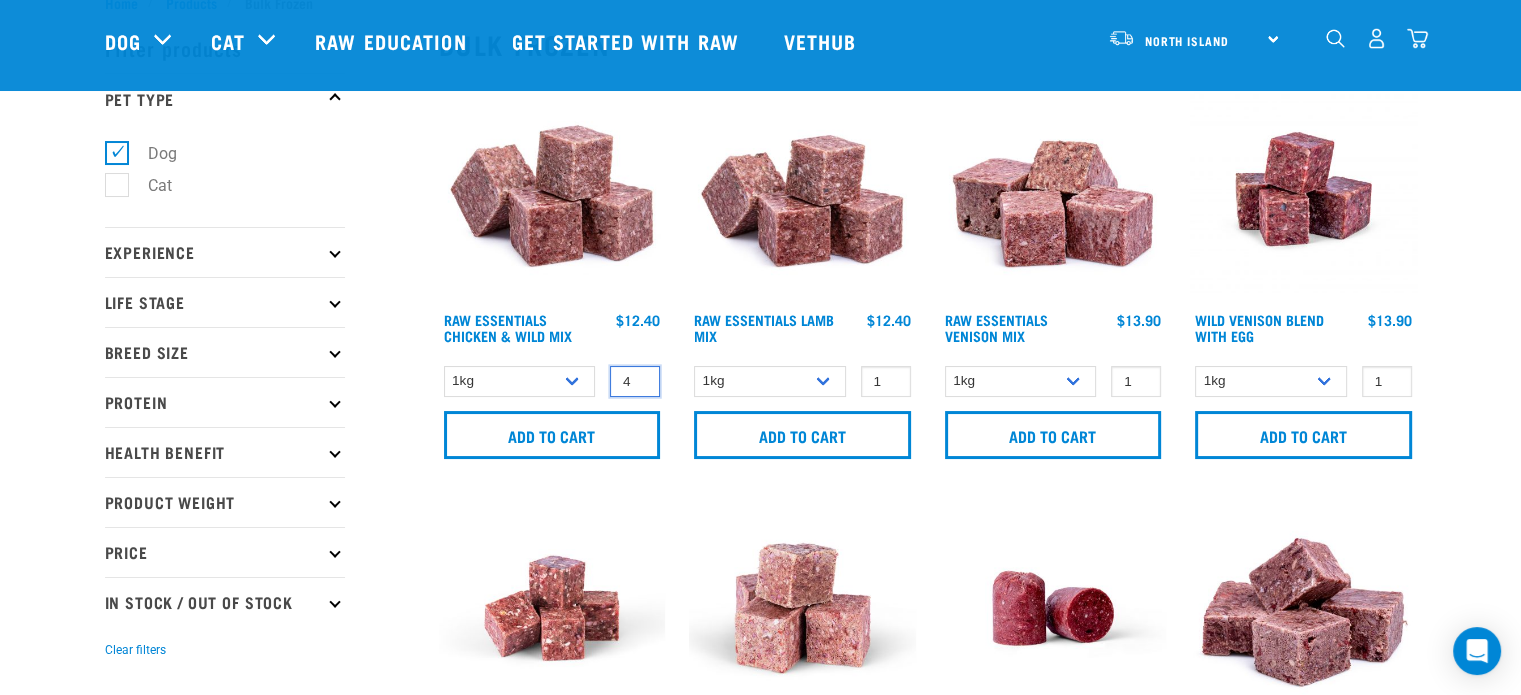 click on "4" at bounding box center [635, 381] 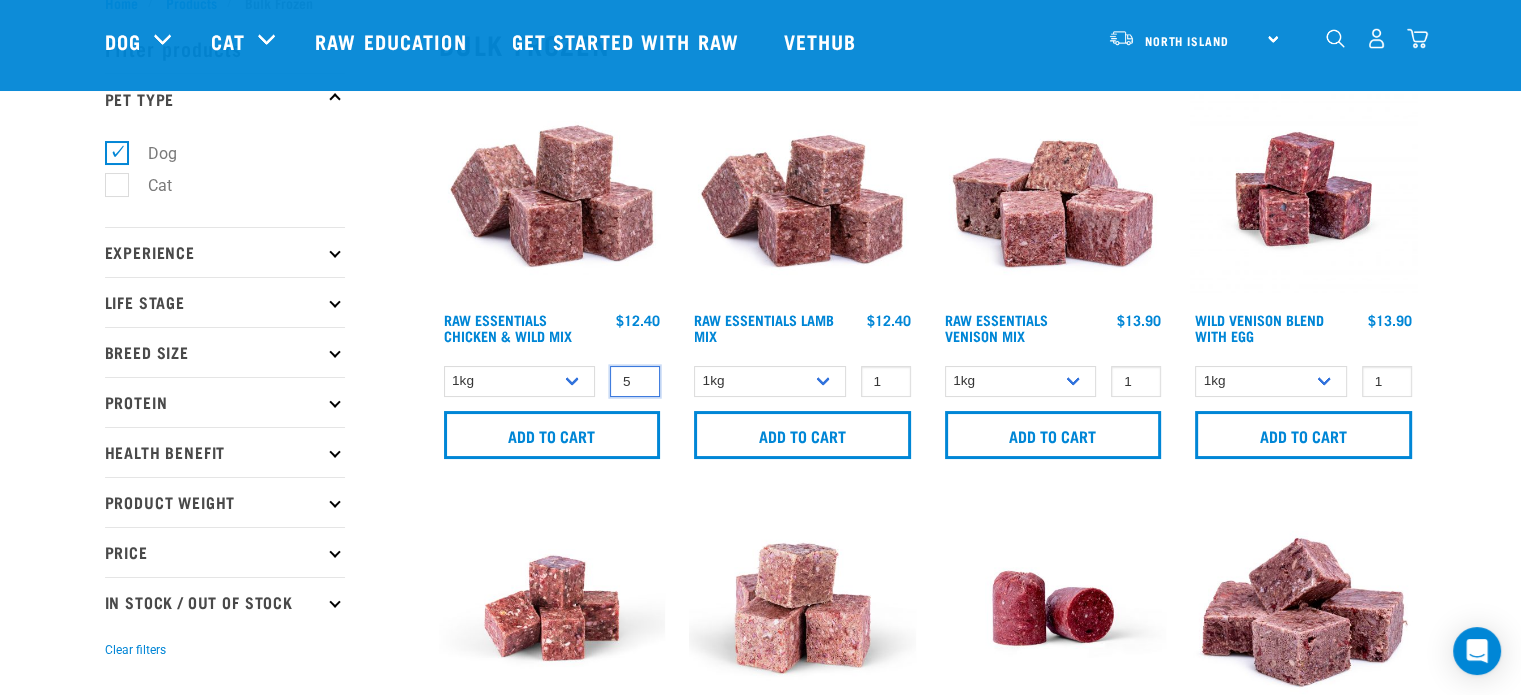 type on "5" 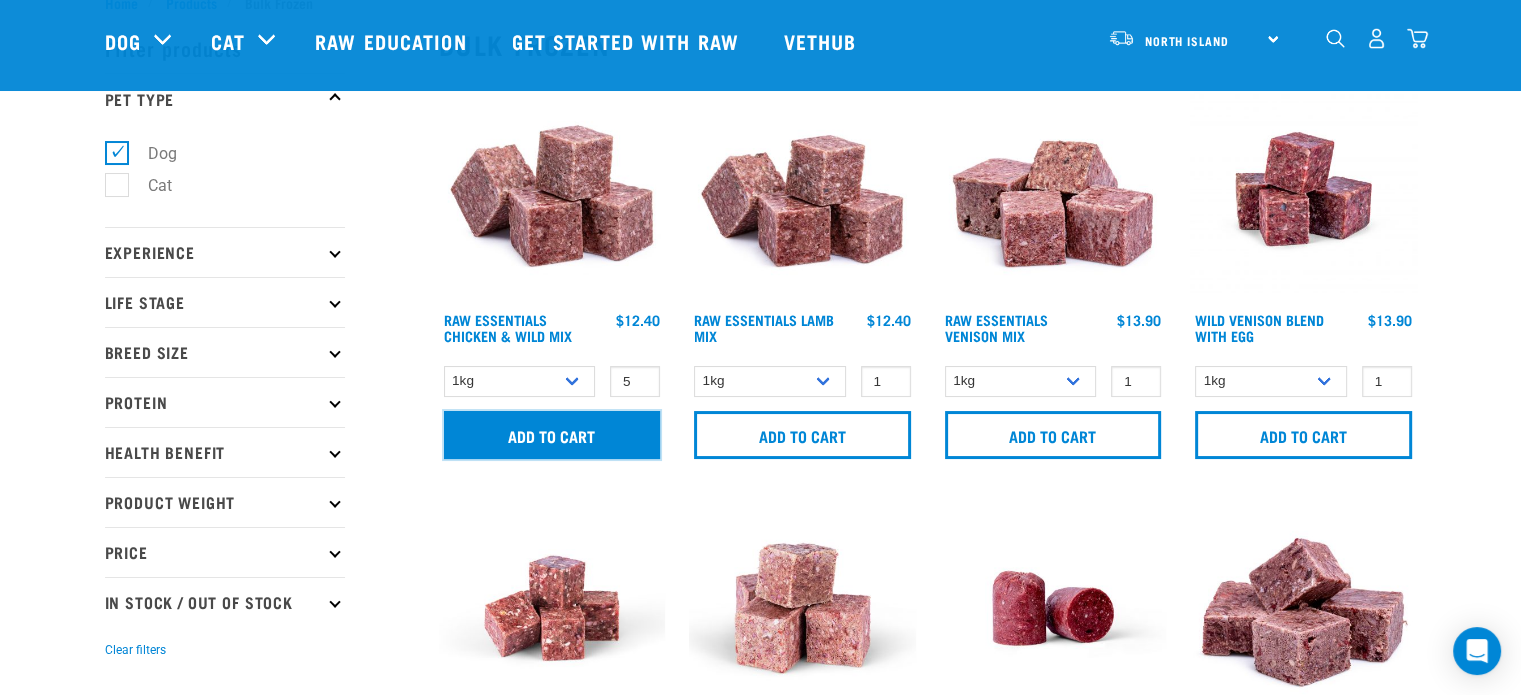 click on "Add to cart" at bounding box center (552, 435) 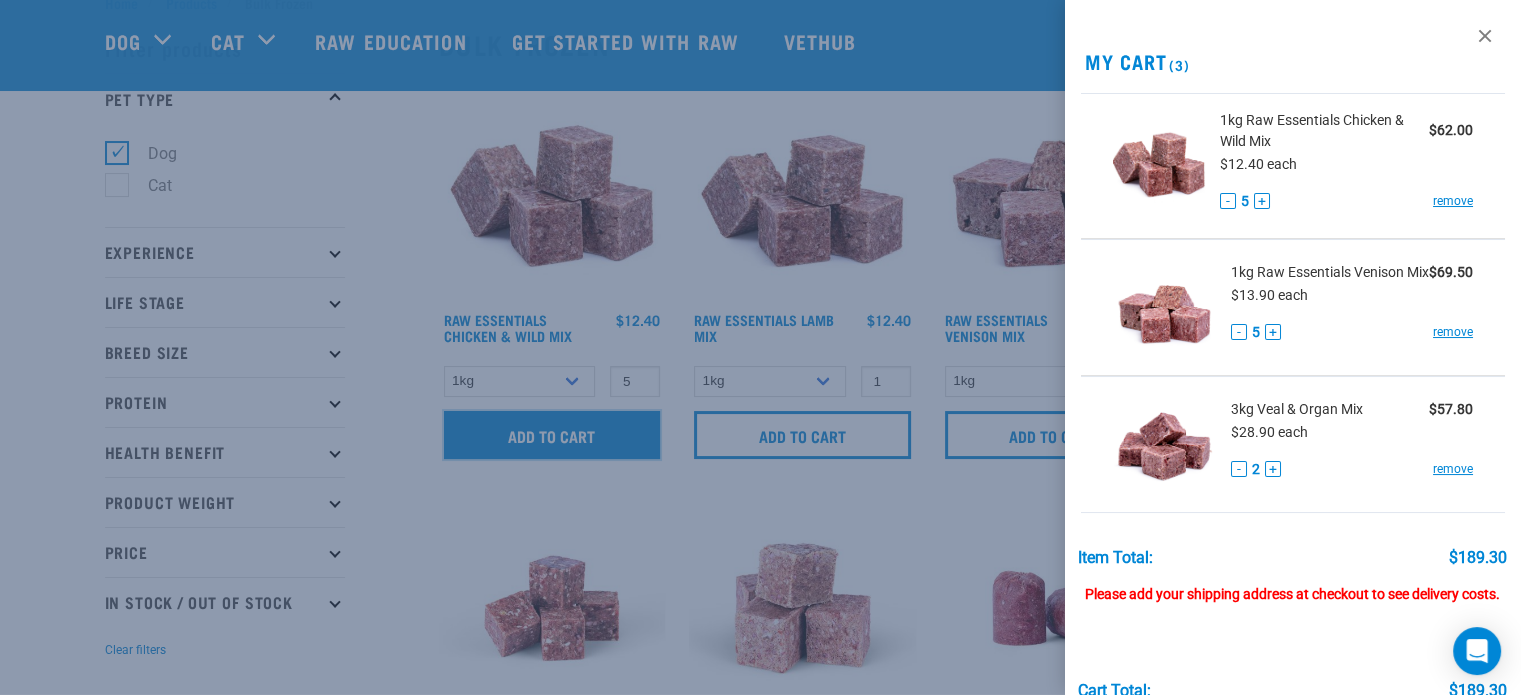 scroll, scrollTop: 0, scrollLeft: 0, axis: both 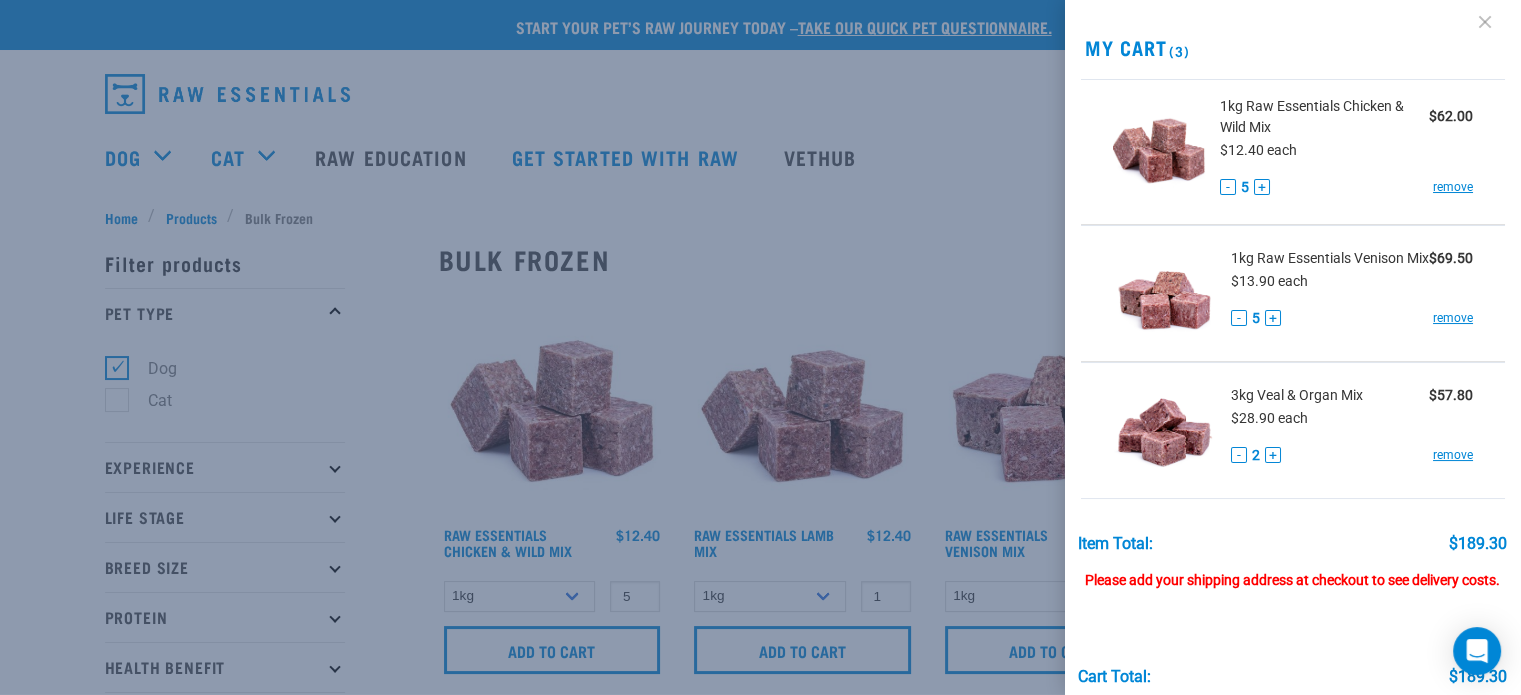 click at bounding box center (1485, 22) 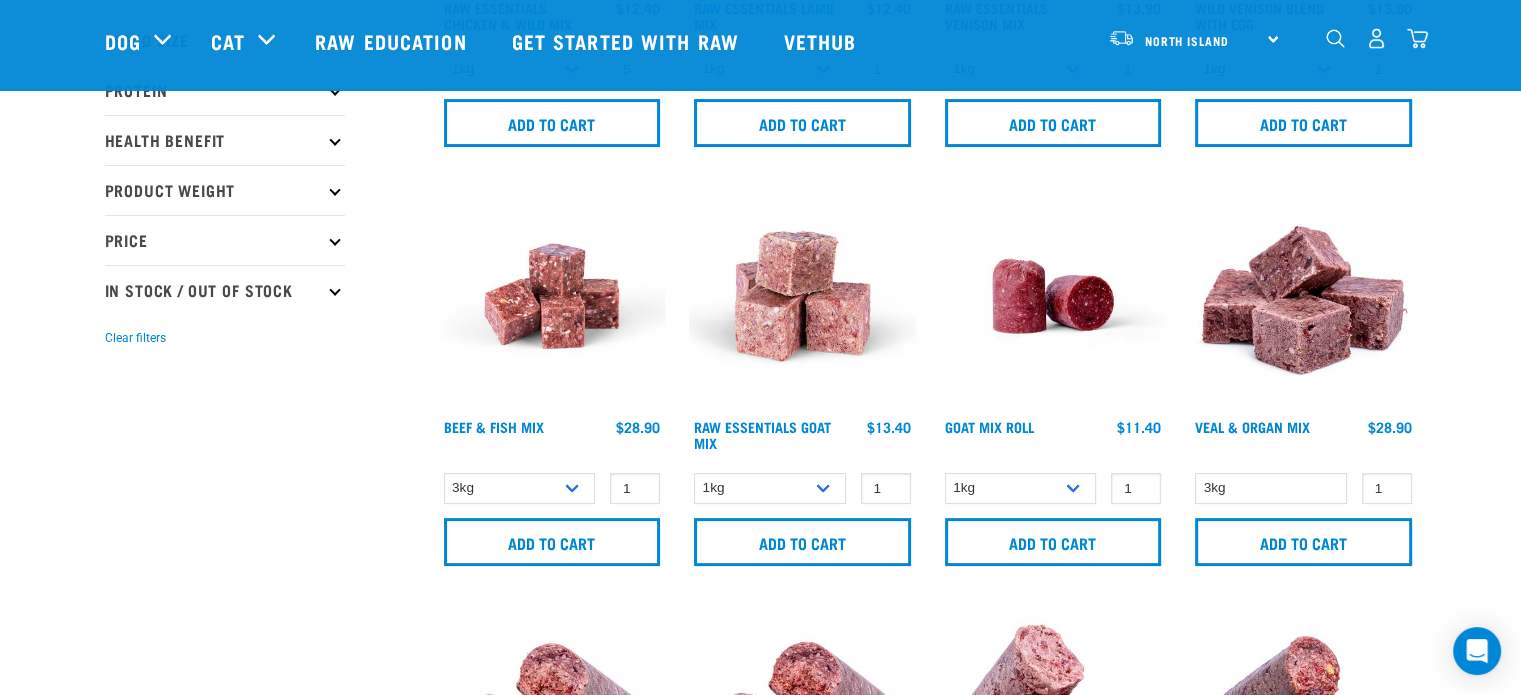 scroll, scrollTop: 403, scrollLeft: 0, axis: vertical 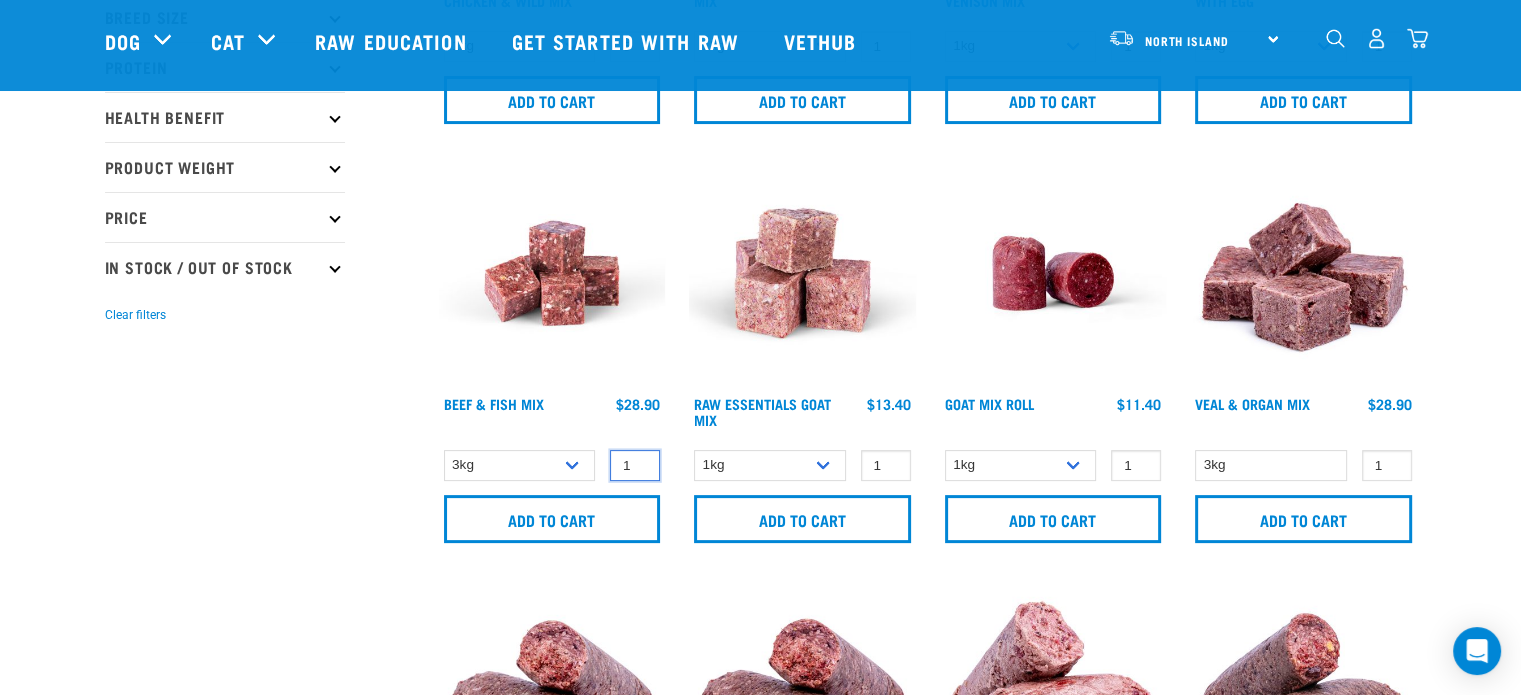 click on "1" at bounding box center (635, 465) 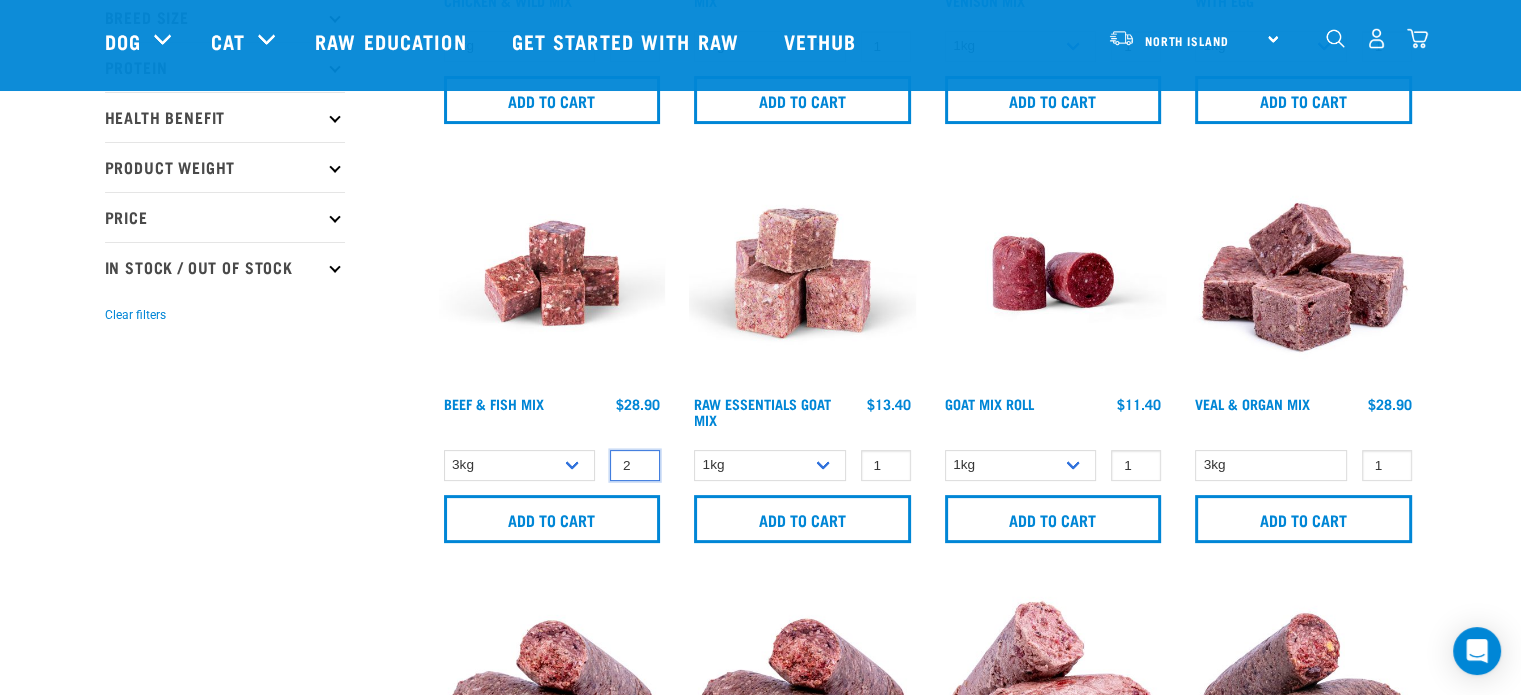 type on "2" 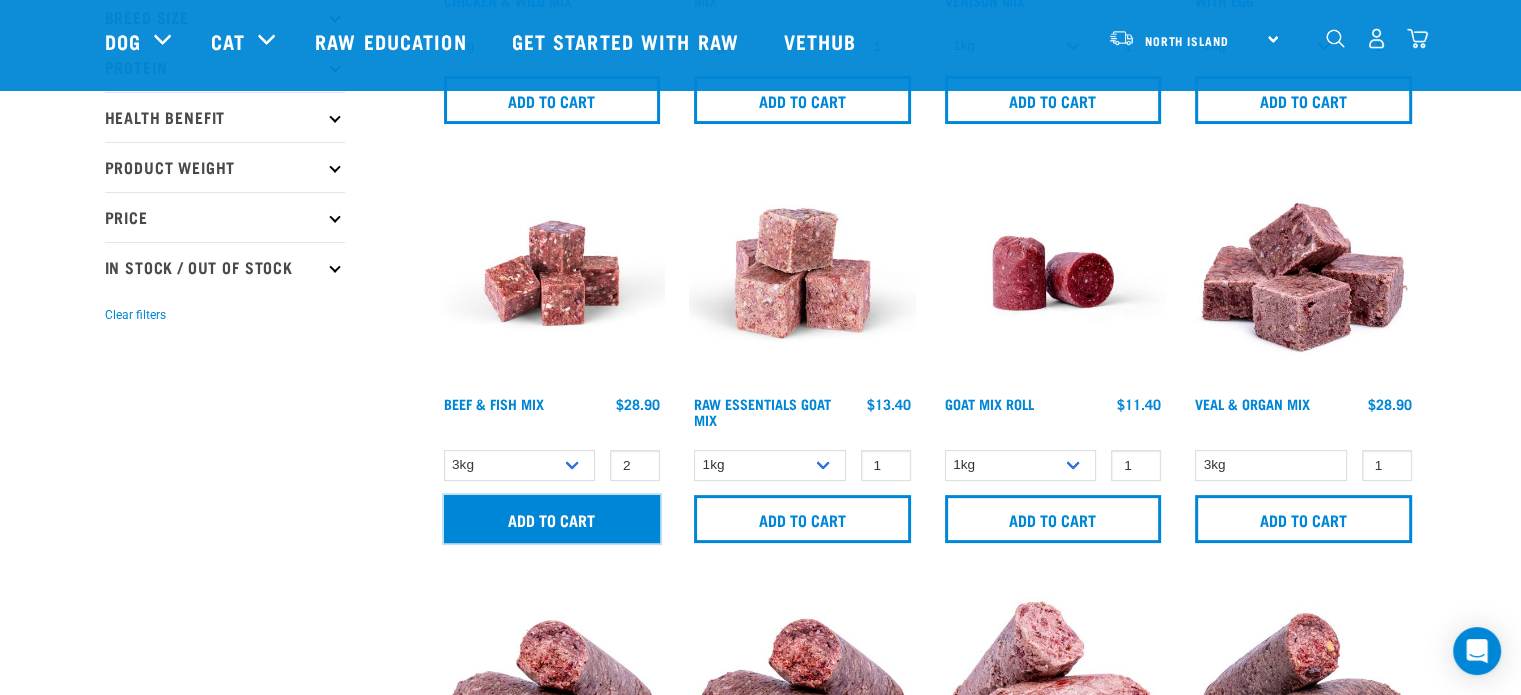 click on "Add to cart" at bounding box center (552, 519) 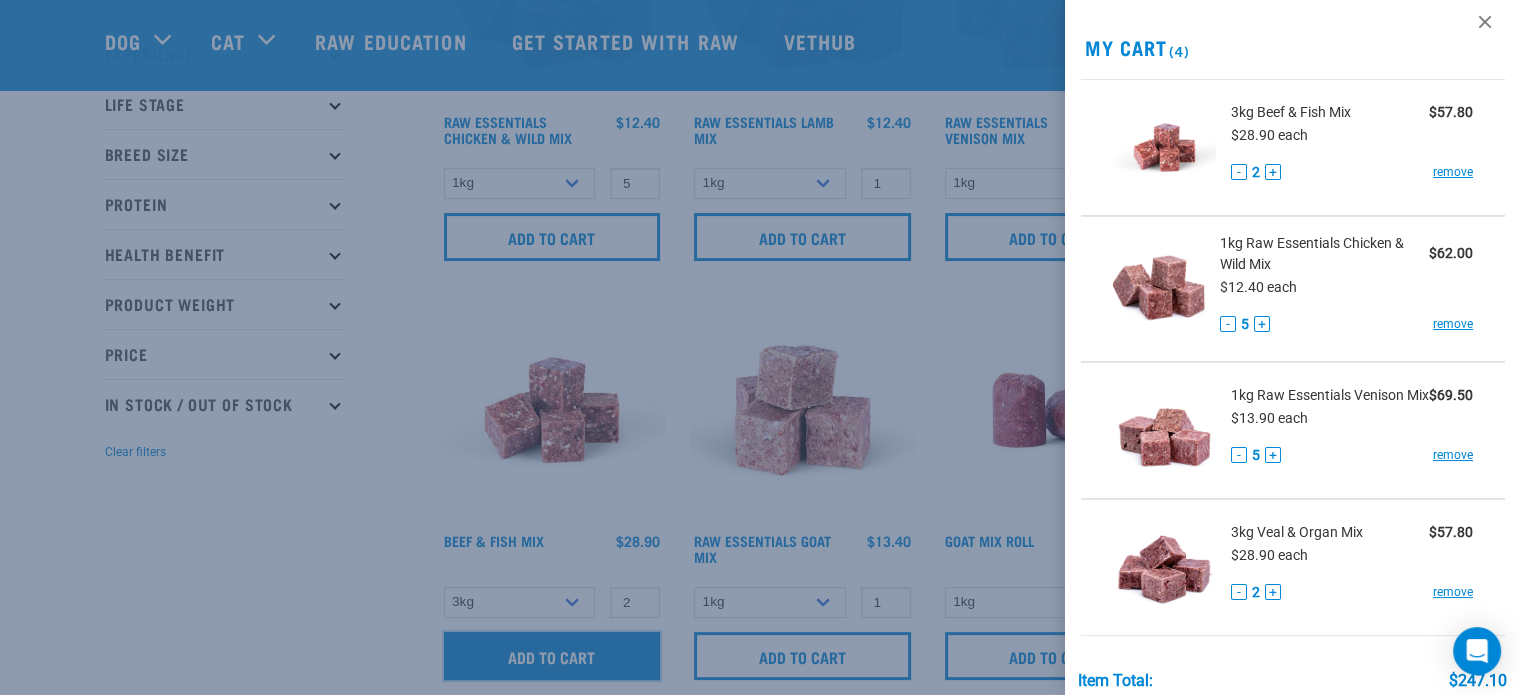 scroll, scrollTop: 0, scrollLeft: 0, axis: both 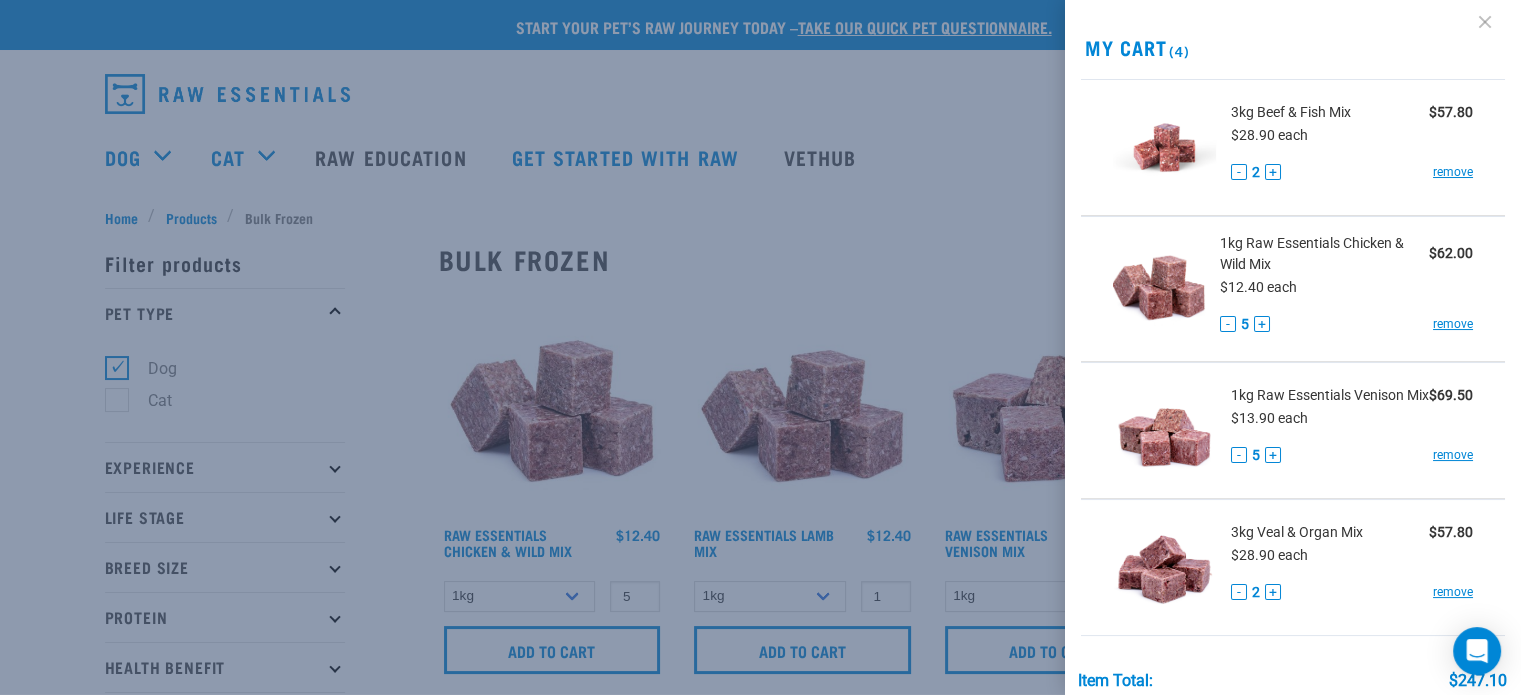click at bounding box center (1485, 22) 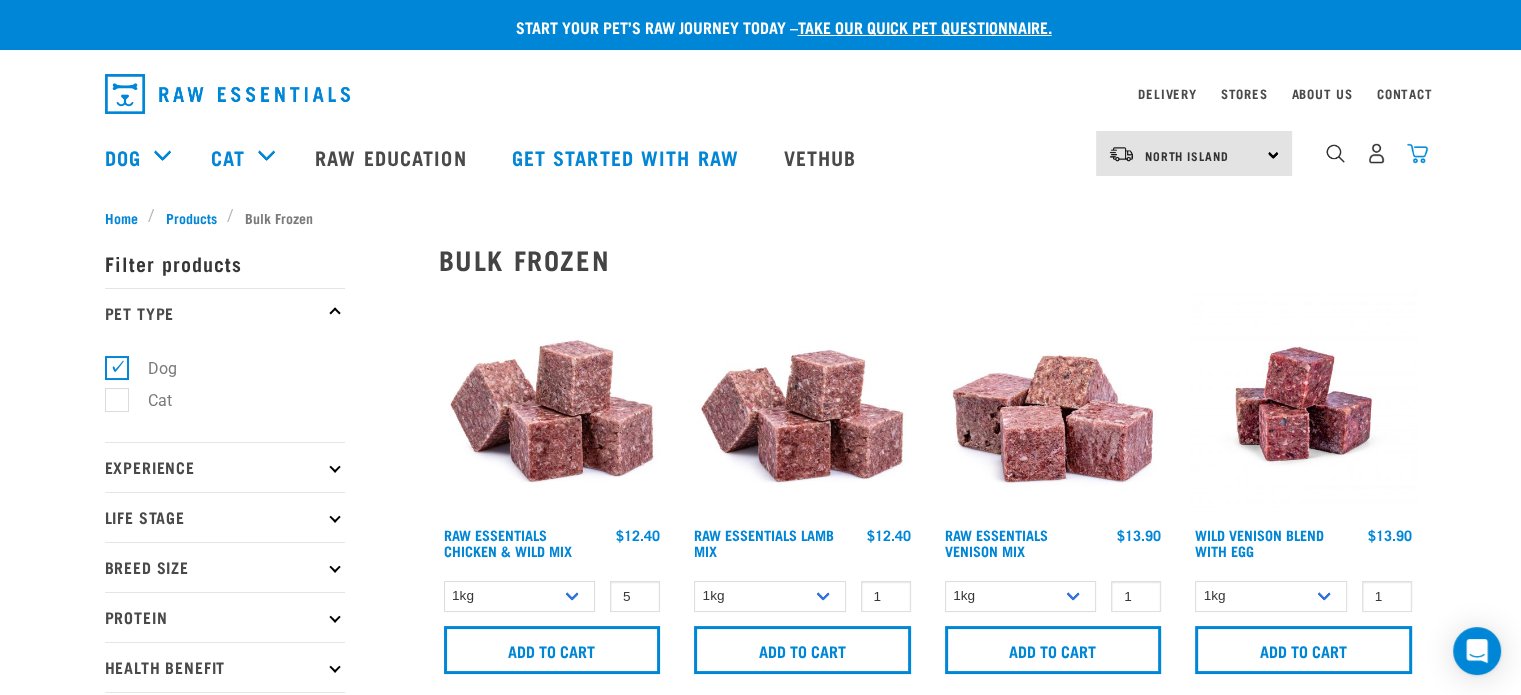 click at bounding box center (1417, 153) 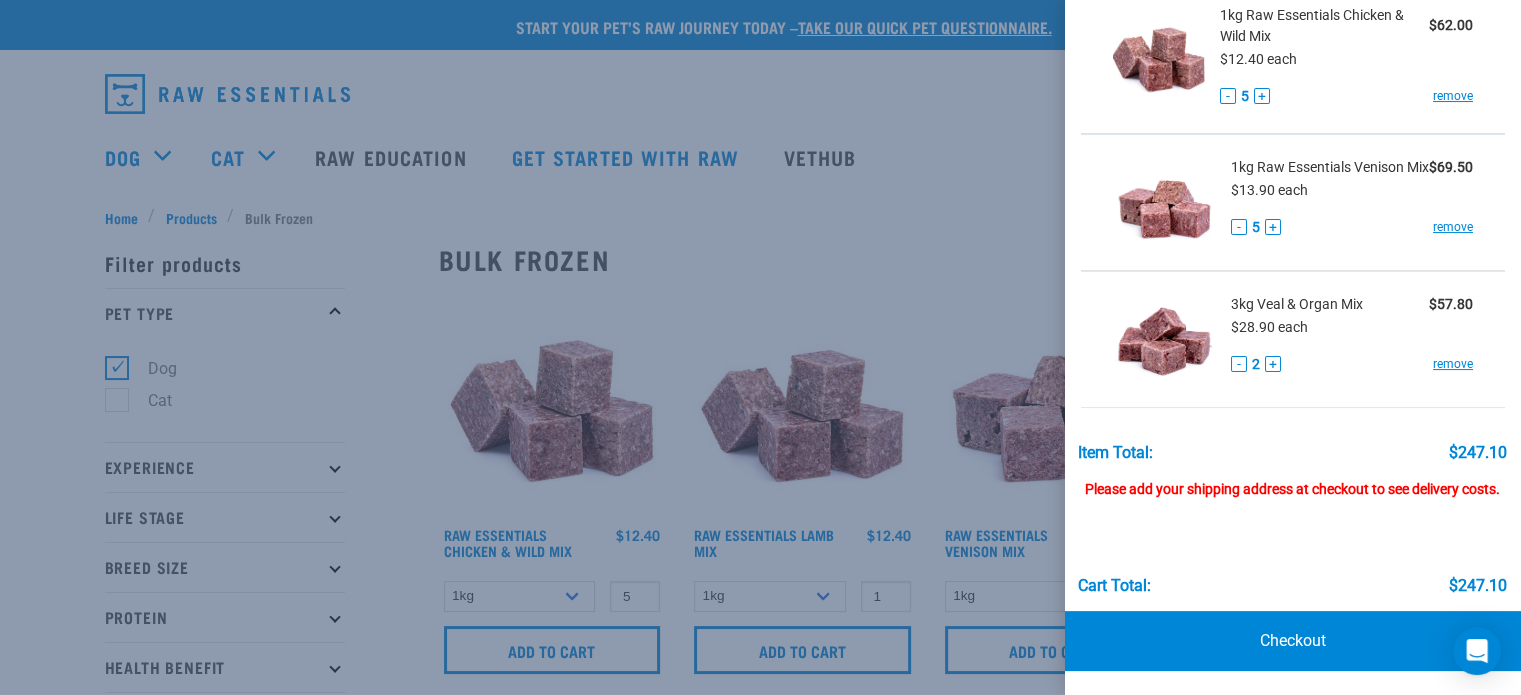 scroll, scrollTop: 265, scrollLeft: 0, axis: vertical 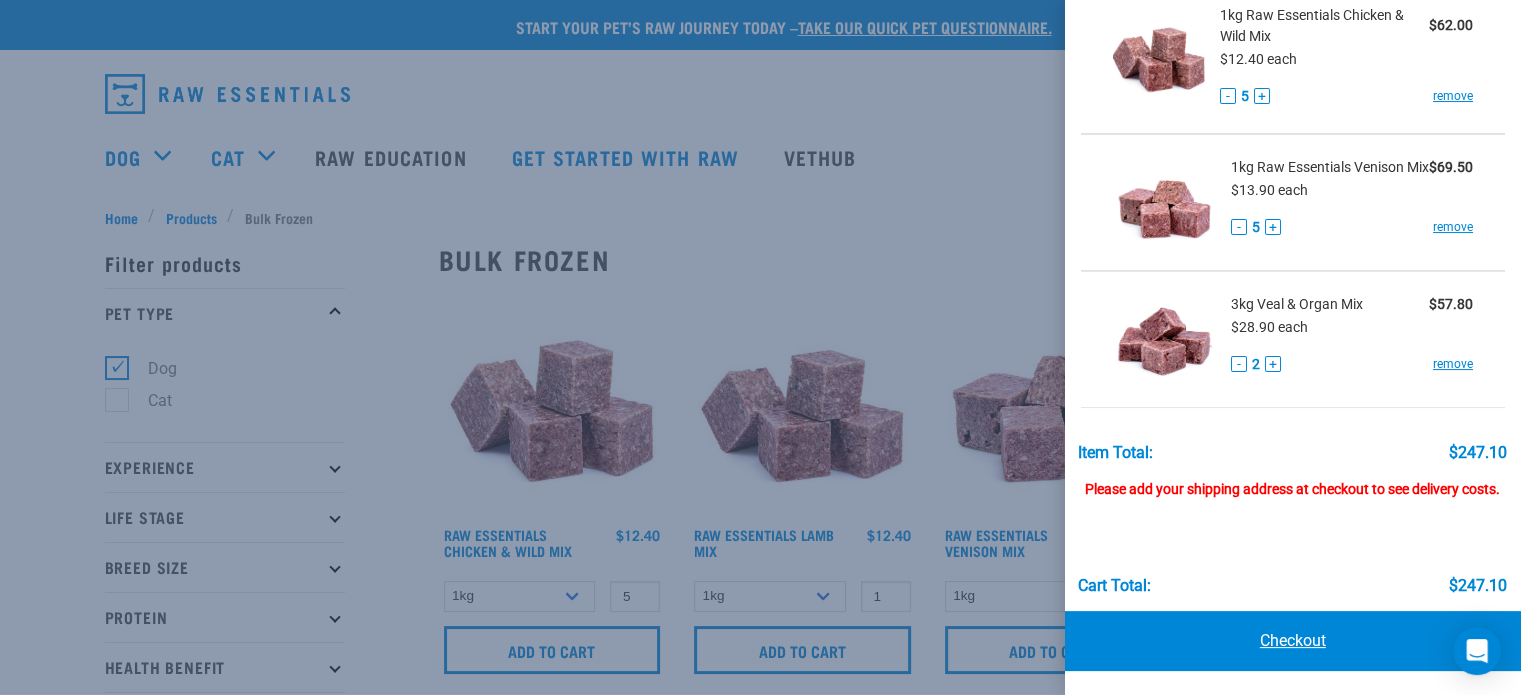 click on "Checkout" at bounding box center (1293, 641) 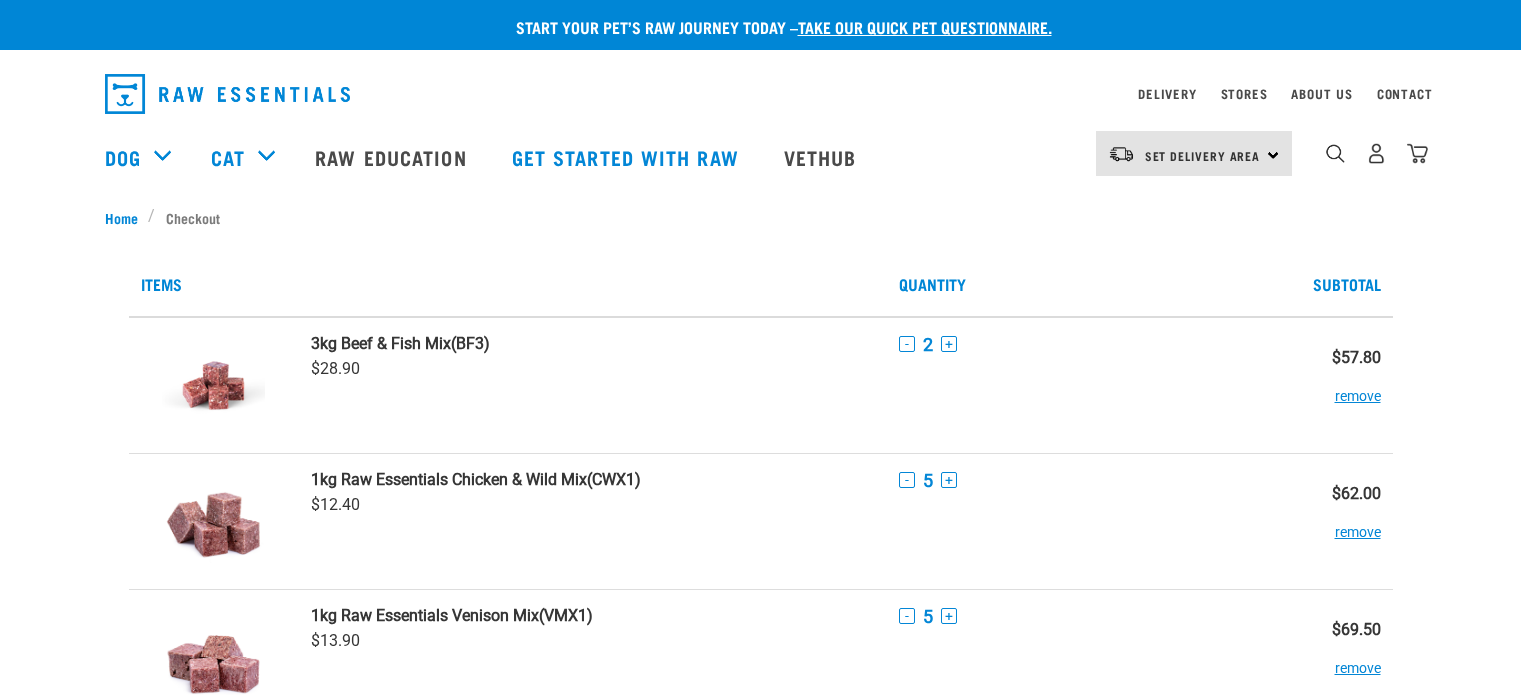 scroll, scrollTop: 0, scrollLeft: 0, axis: both 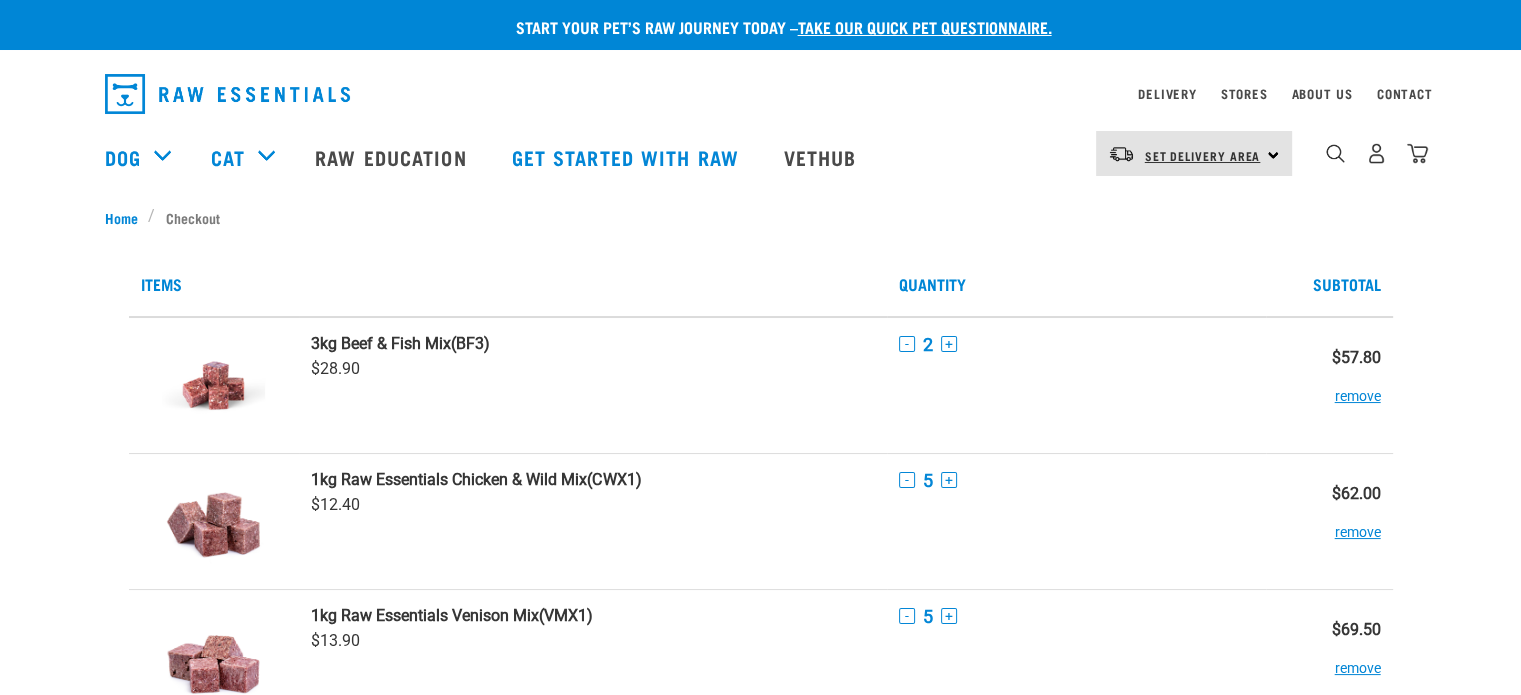 click on "Set Delivery Area" at bounding box center (1203, 155) 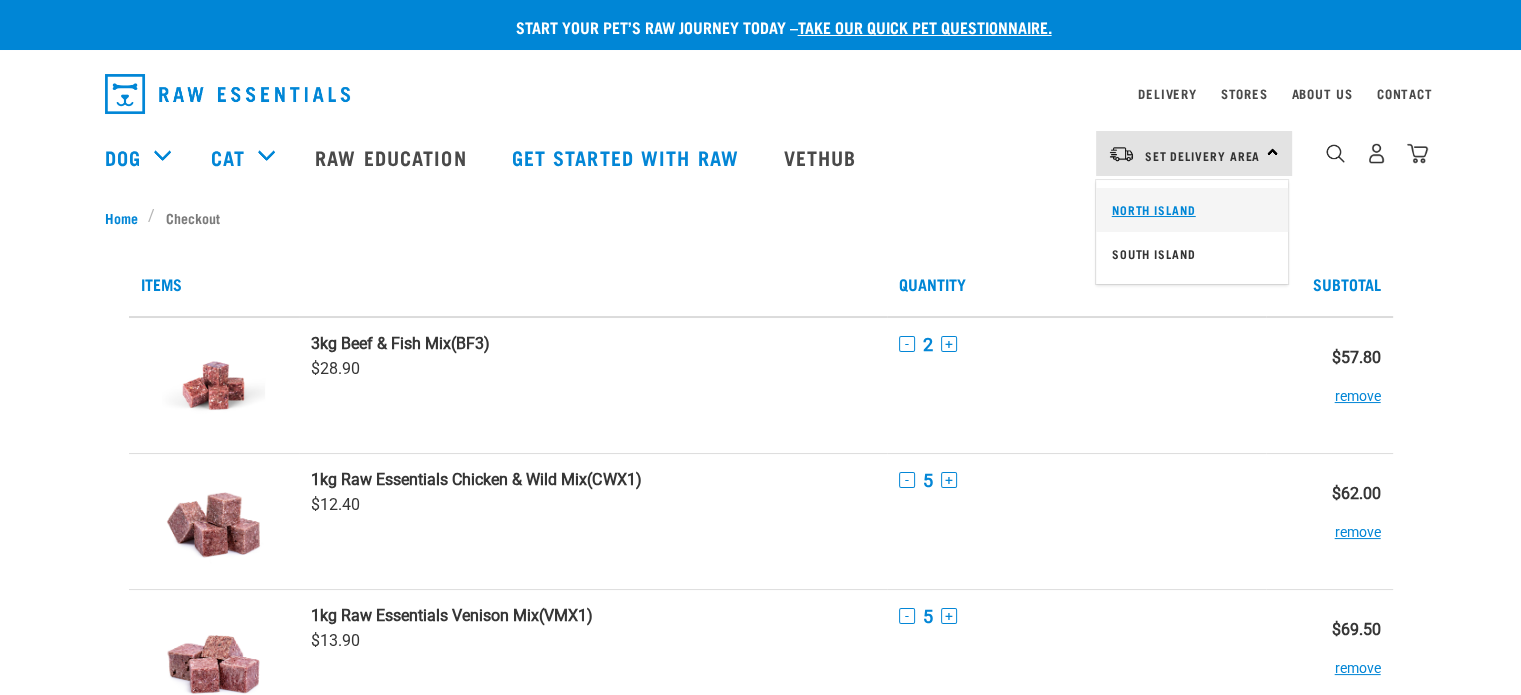 click on "North Island" at bounding box center [1192, 210] 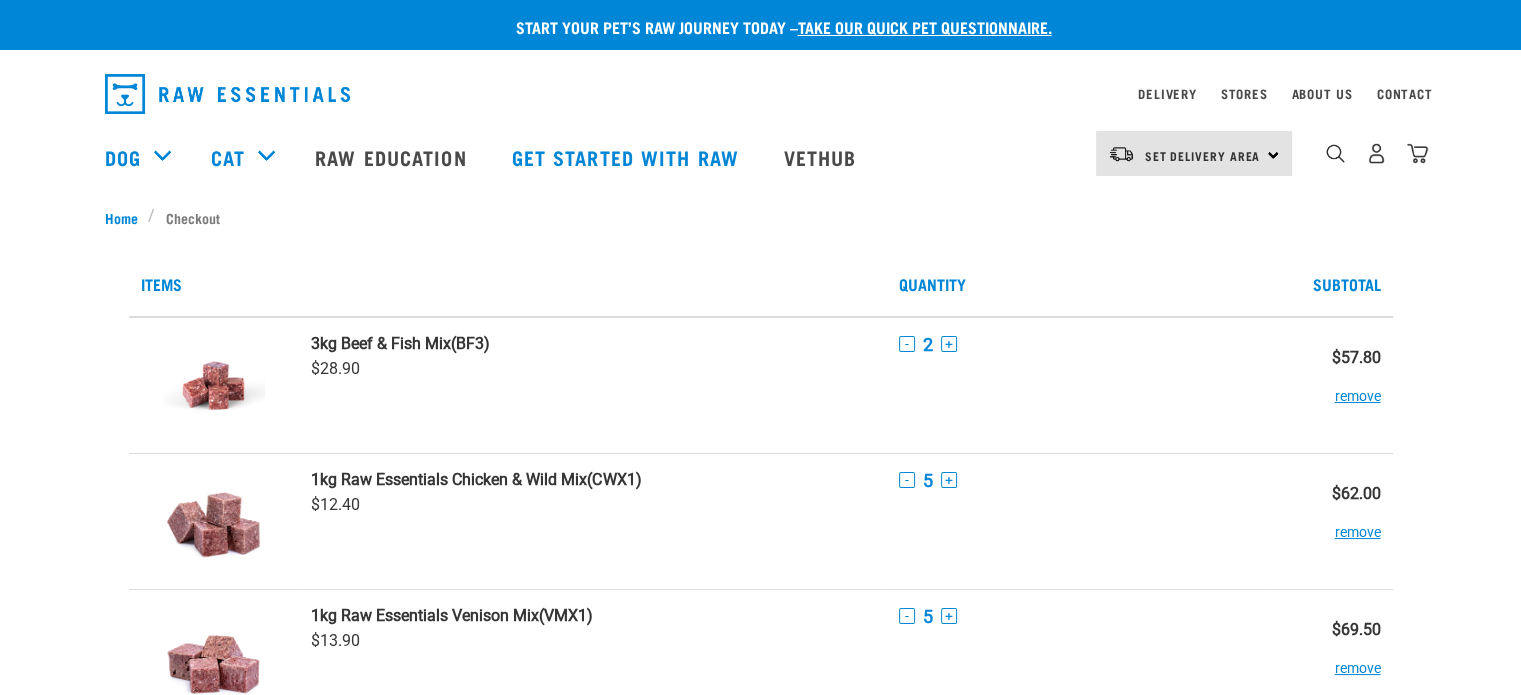 scroll, scrollTop: 124, scrollLeft: 0, axis: vertical 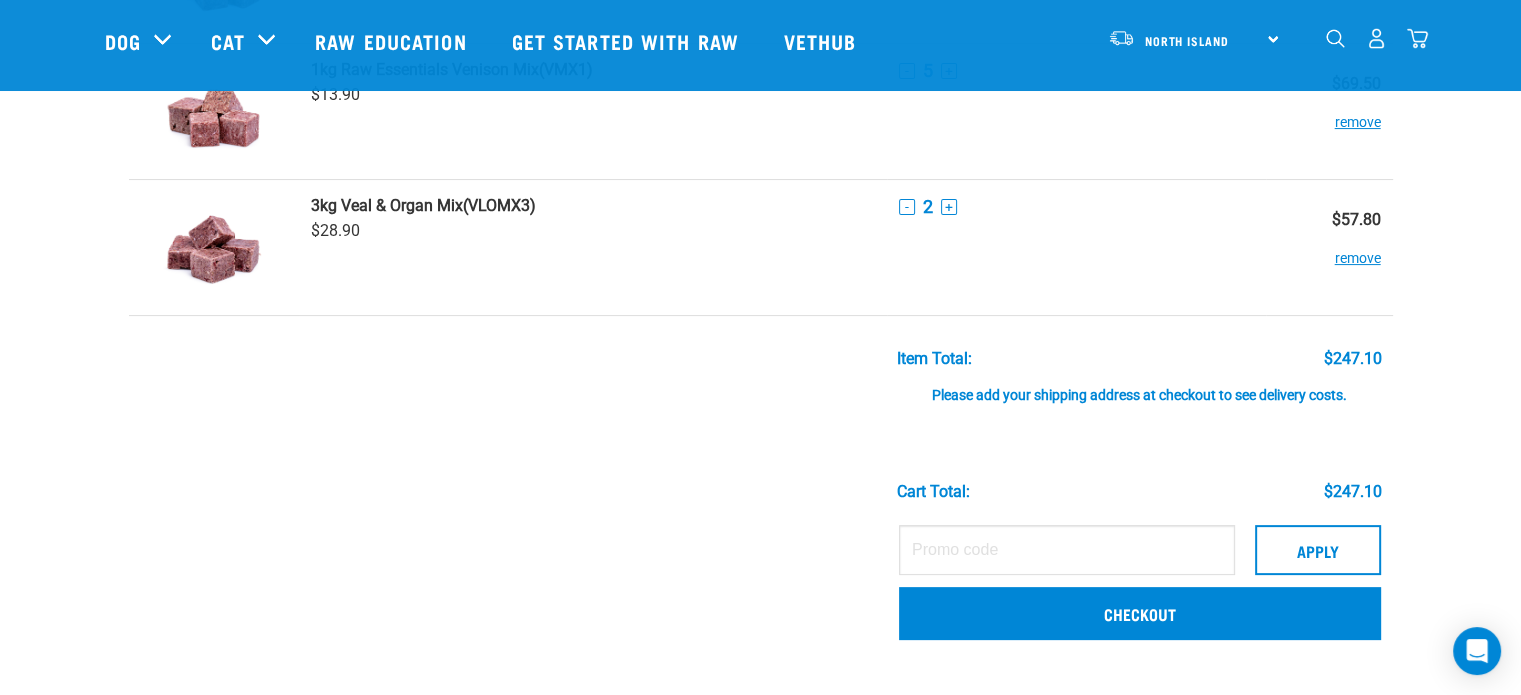 drag, startPoint x: 1535, startPoint y: 191, endPoint x: 1517, endPoint y: 203, distance: 21.633308 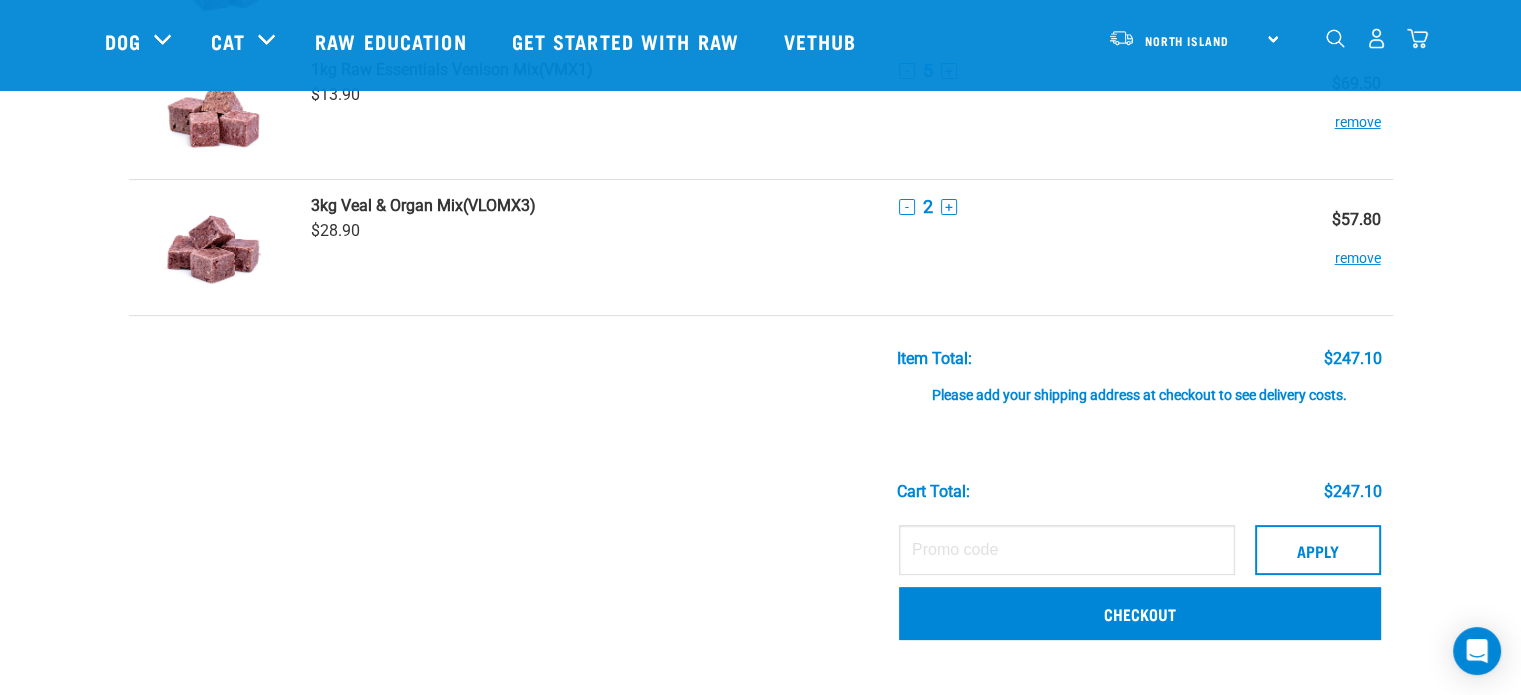 click on "Start your pet’s raw journey today –  take our quick pet questionnaire.
Delivery
Stores
About Us
Contact
14" at bounding box center [760, 985] 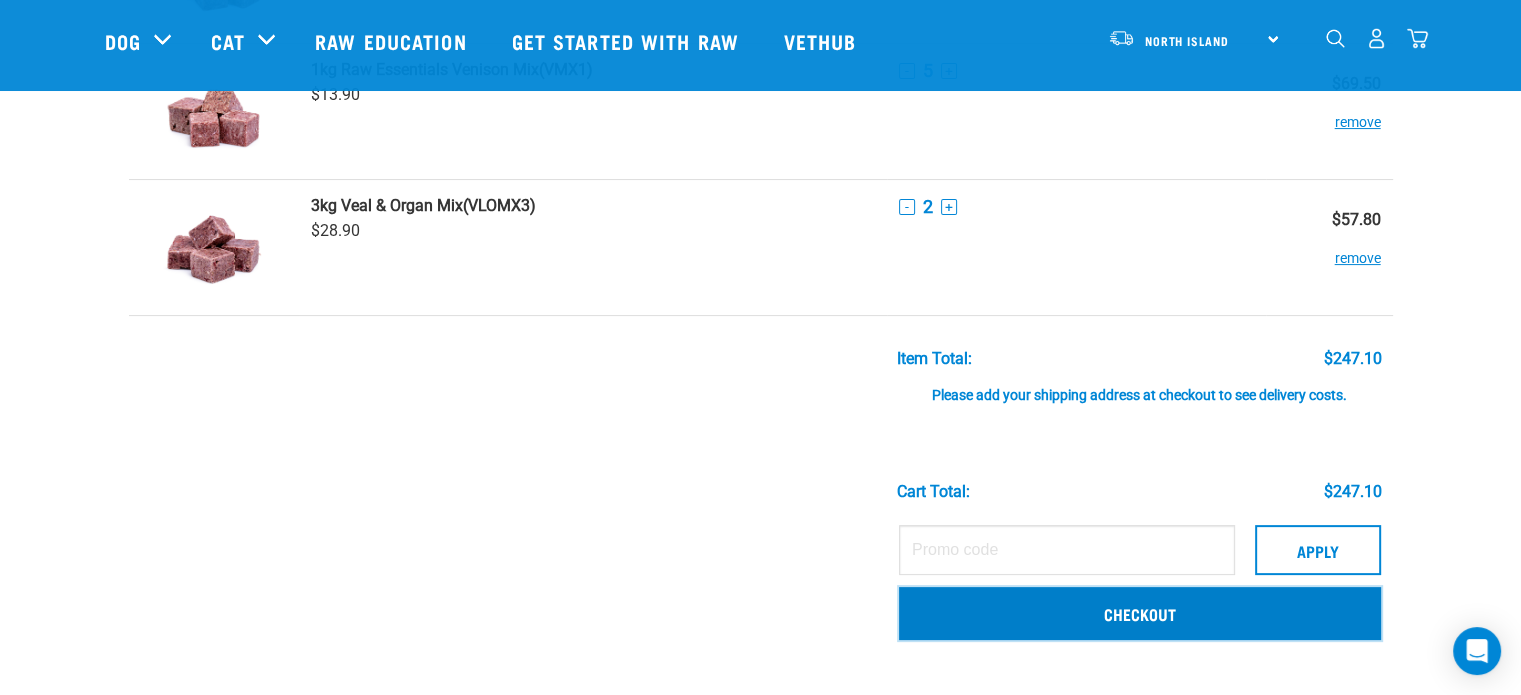 click on "Checkout" at bounding box center (1140, 613) 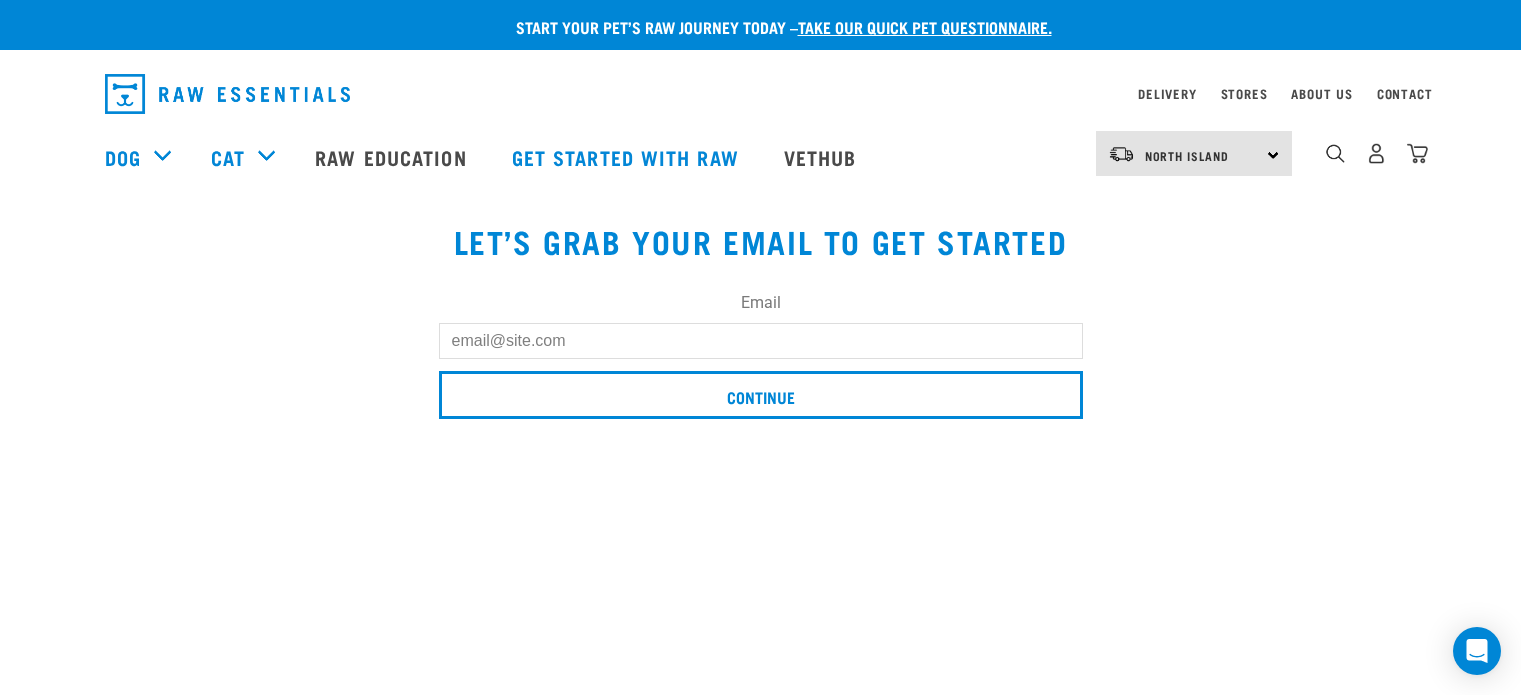 scroll, scrollTop: 0, scrollLeft: 0, axis: both 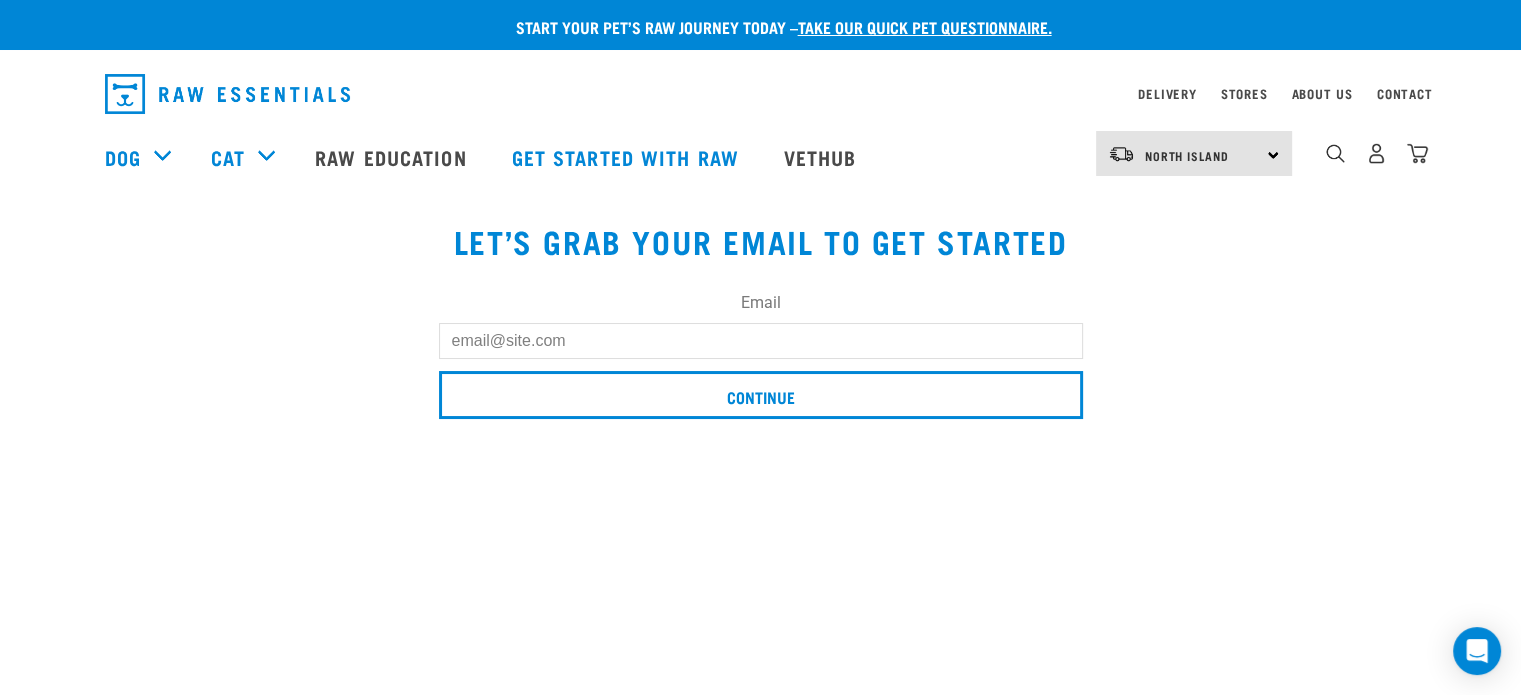 click on "Email" at bounding box center (761, 341) 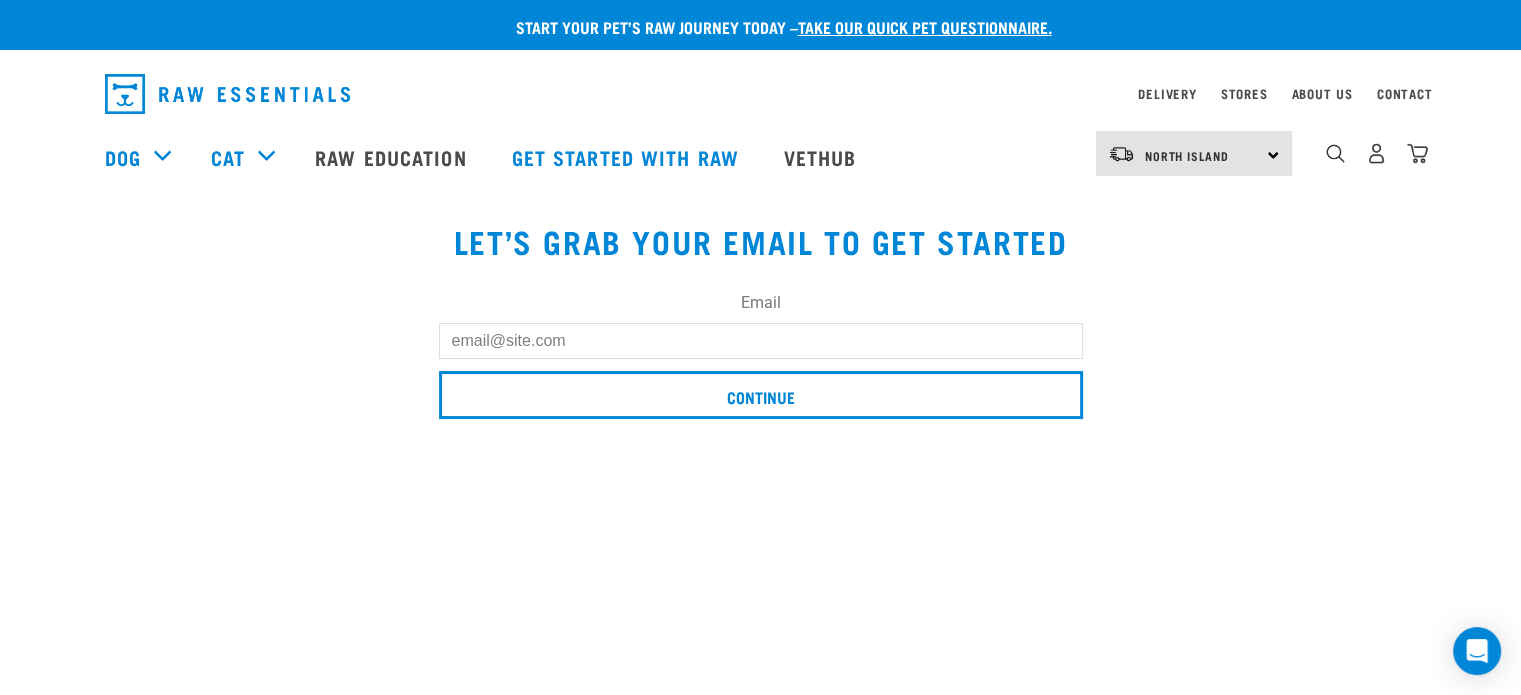 type on "[EMAIL]" 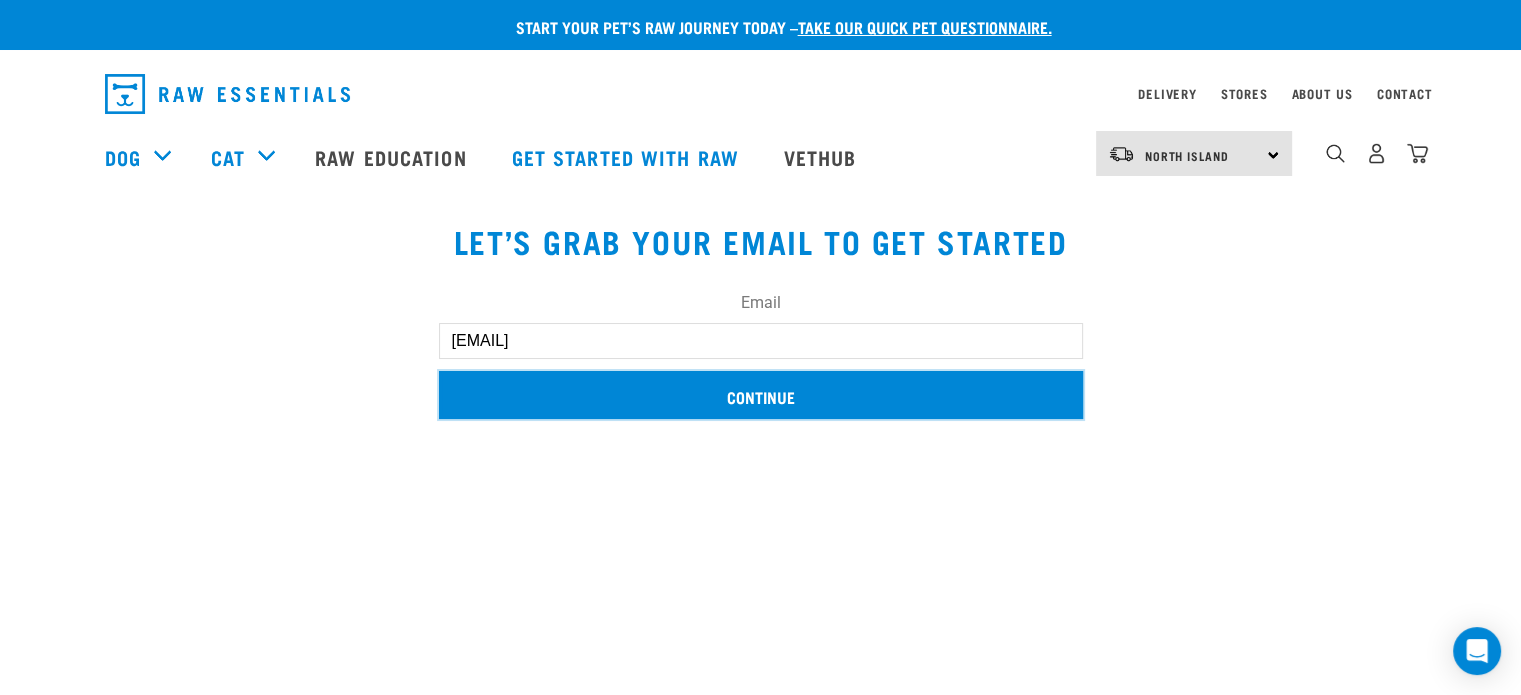 click on "Continue" at bounding box center [761, 395] 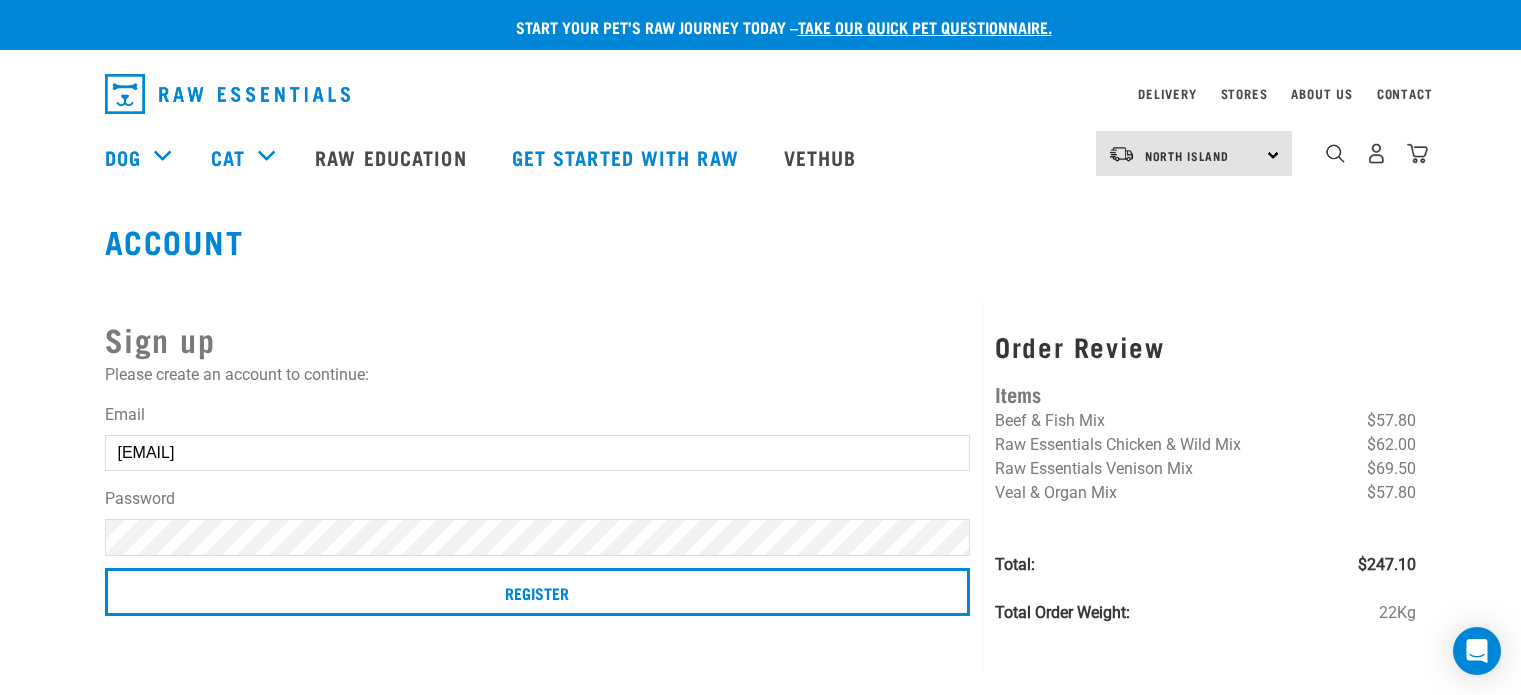 scroll, scrollTop: 0, scrollLeft: 0, axis: both 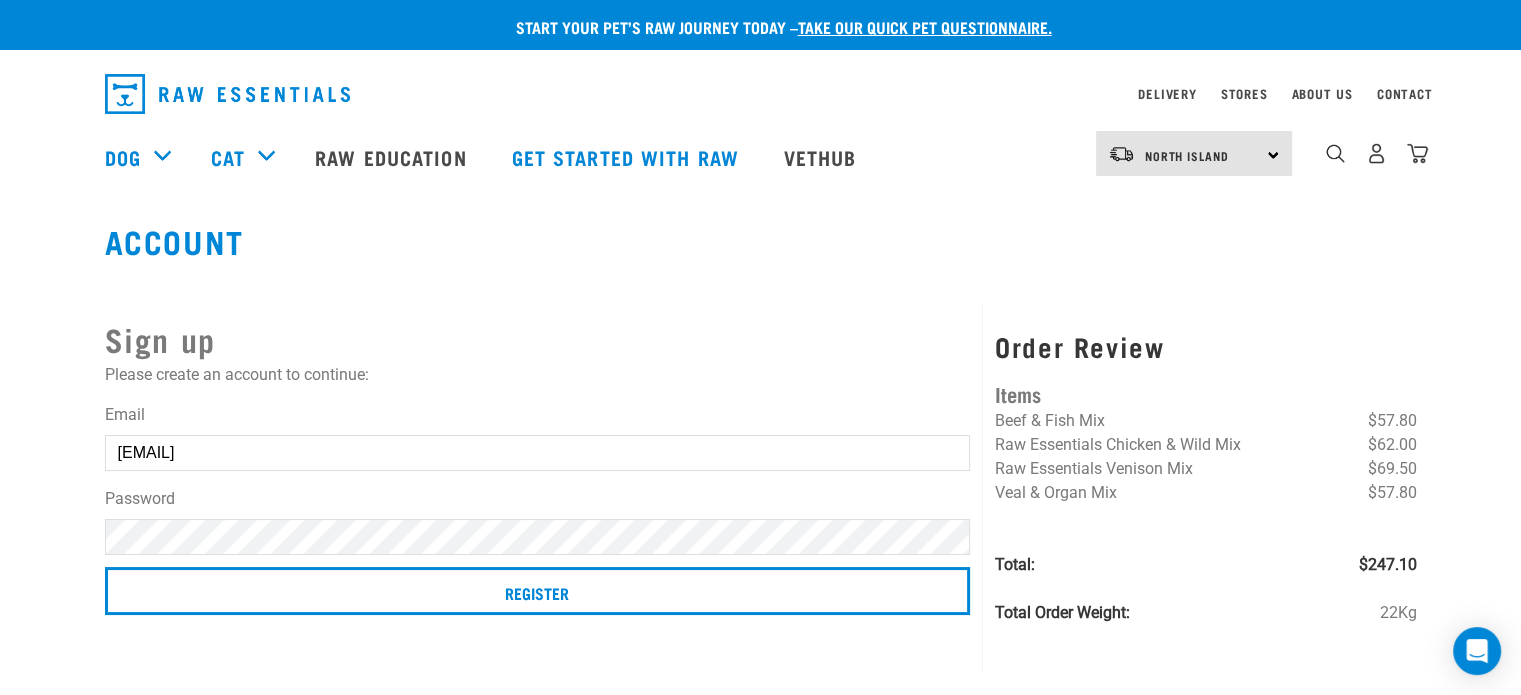 click on "Email
rob@yta.co.nz
Password
Register" at bounding box center (538, 513) 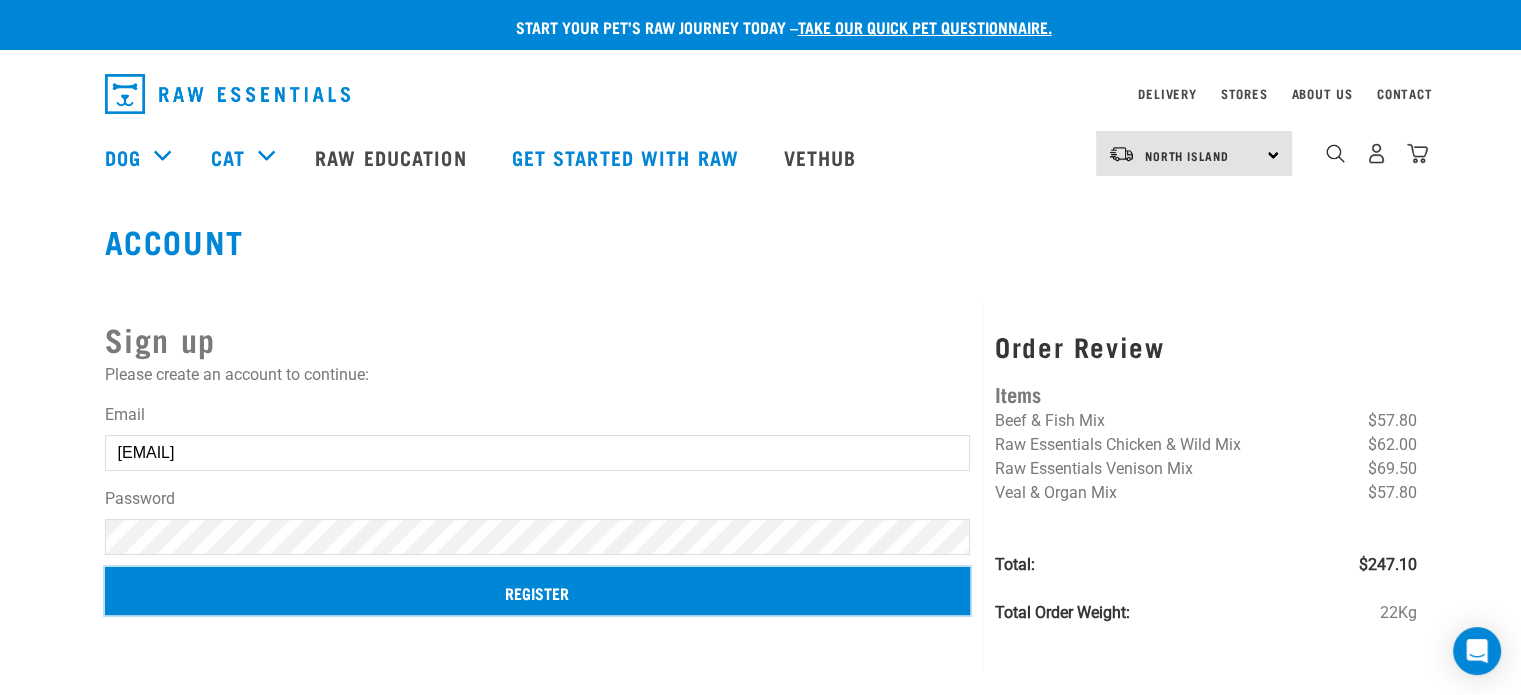 click on "Register" at bounding box center [538, 591] 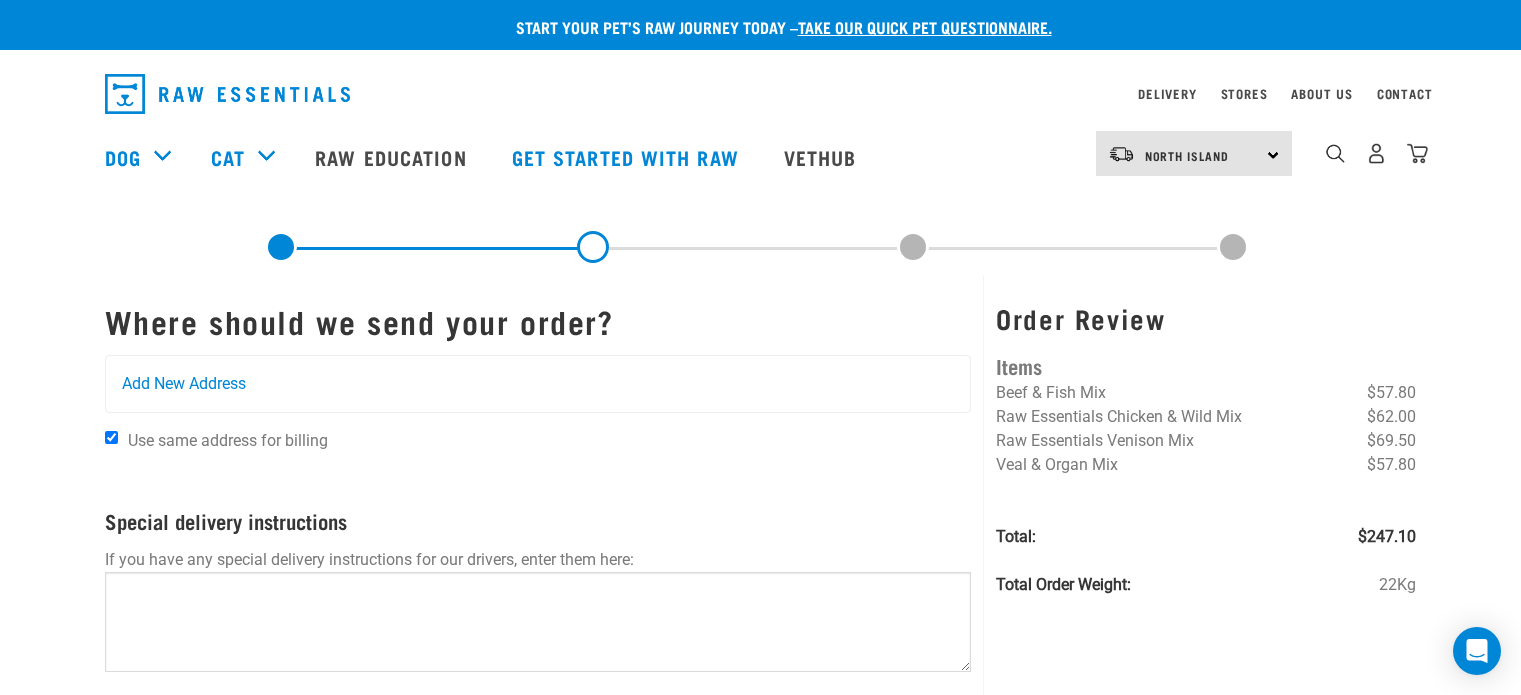 scroll, scrollTop: 0, scrollLeft: 0, axis: both 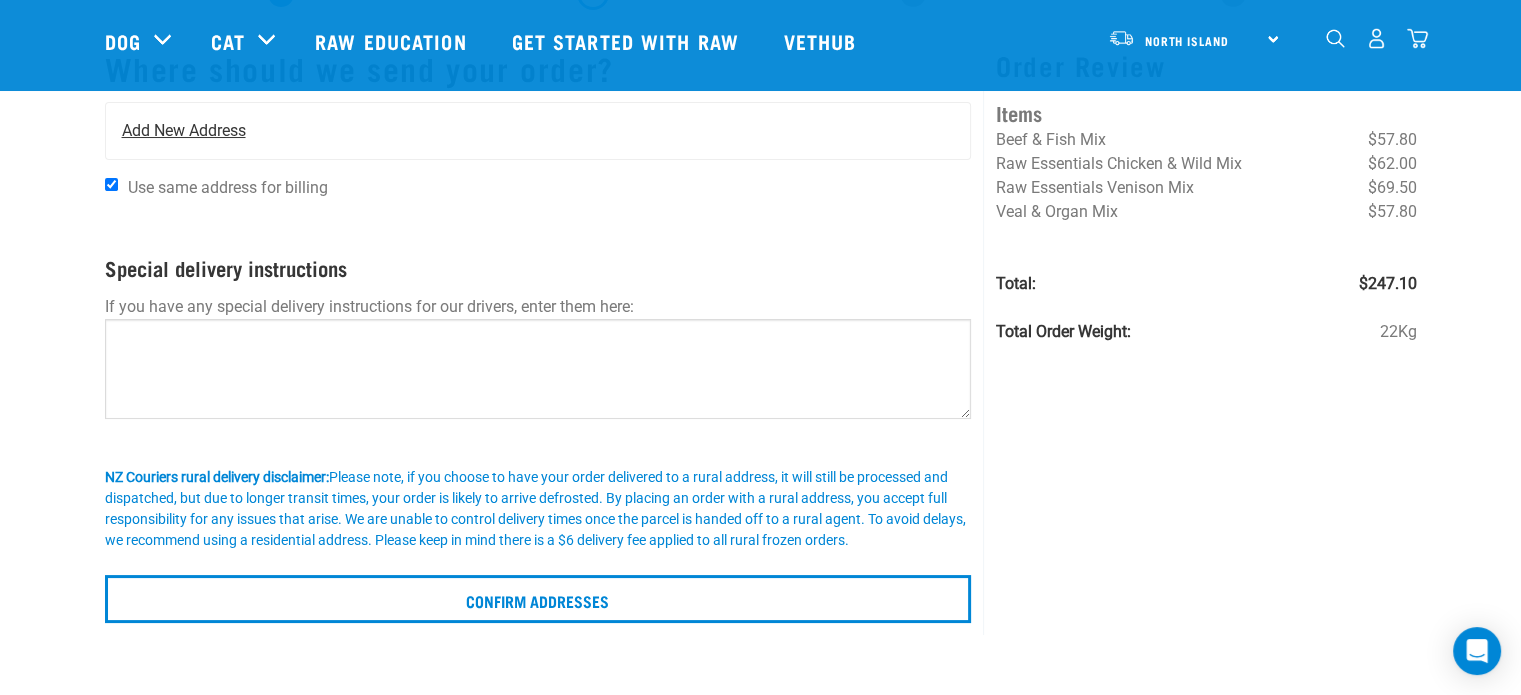 click on "Add New Address" at bounding box center (538, 131) 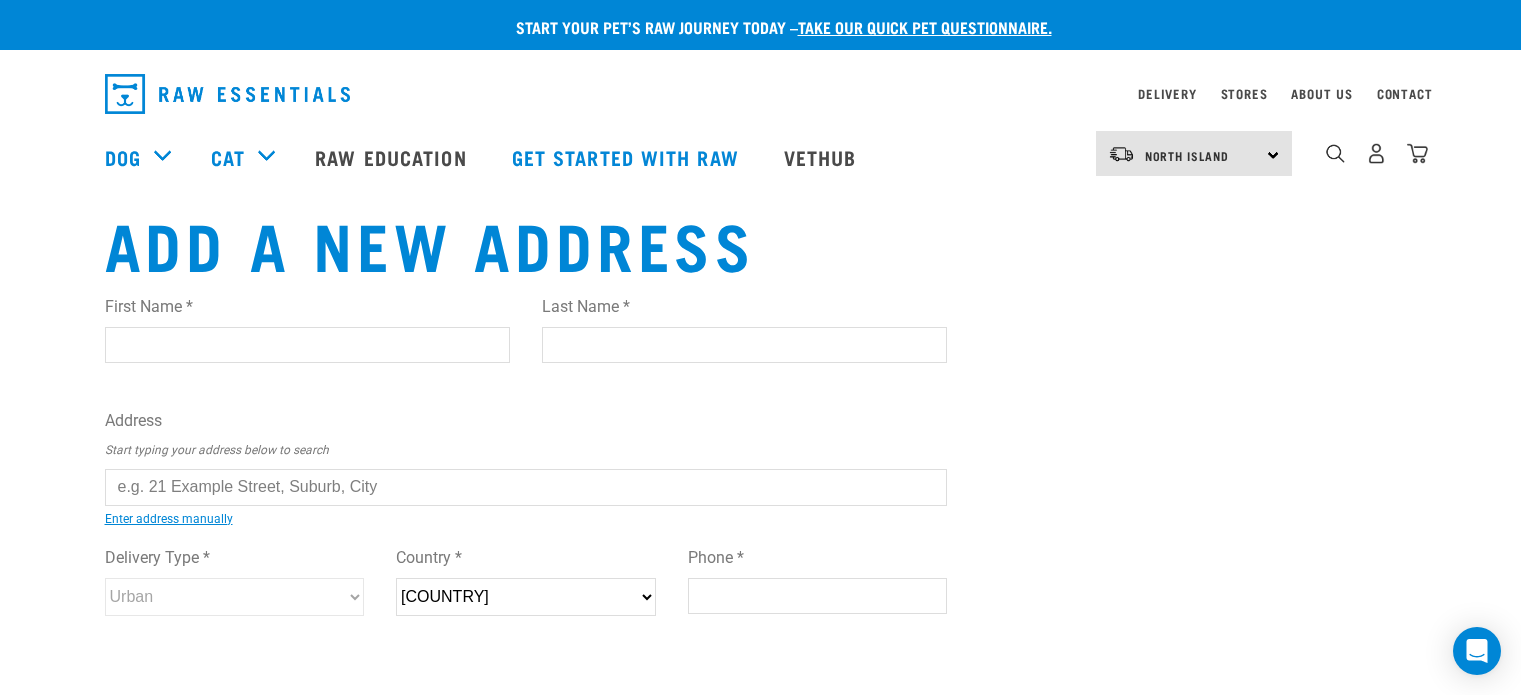 scroll, scrollTop: 0, scrollLeft: 0, axis: both 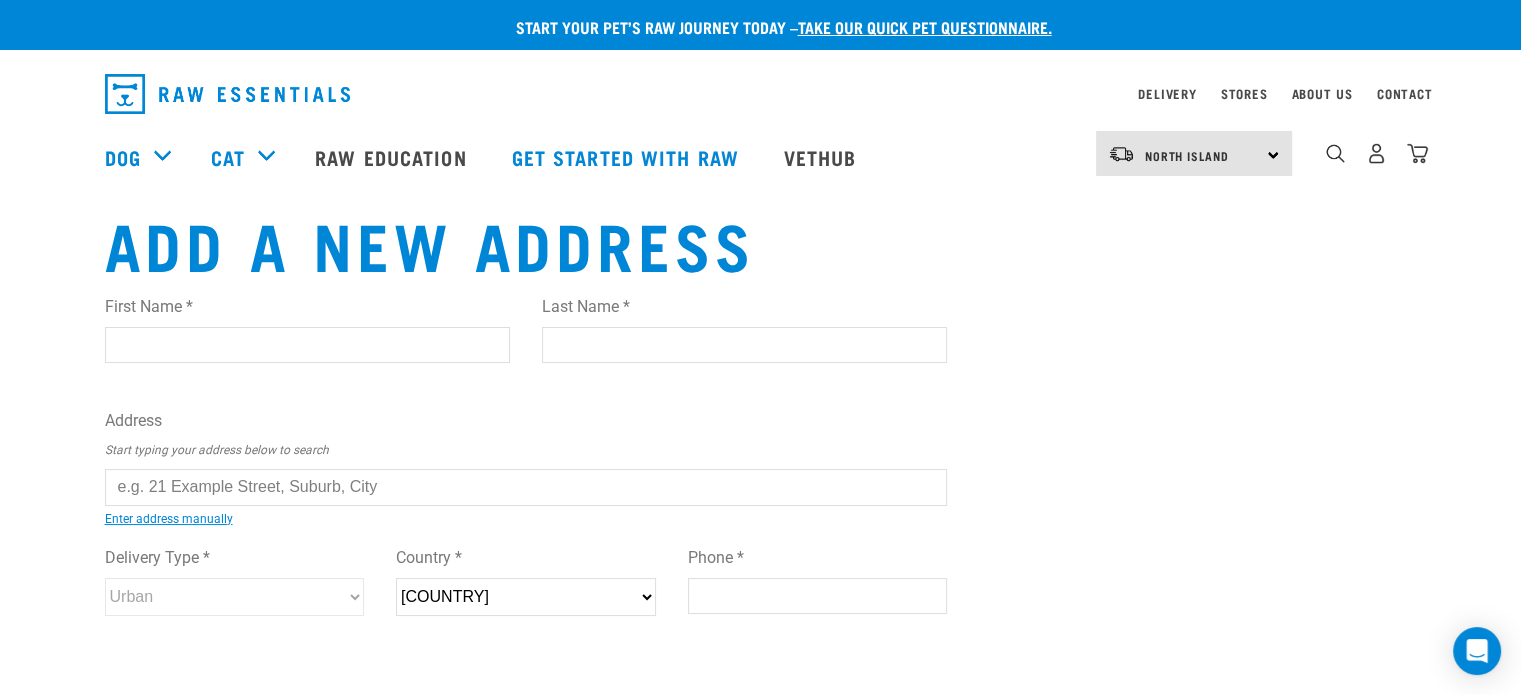 click on "First Name *" at bounding box center (307, 345) 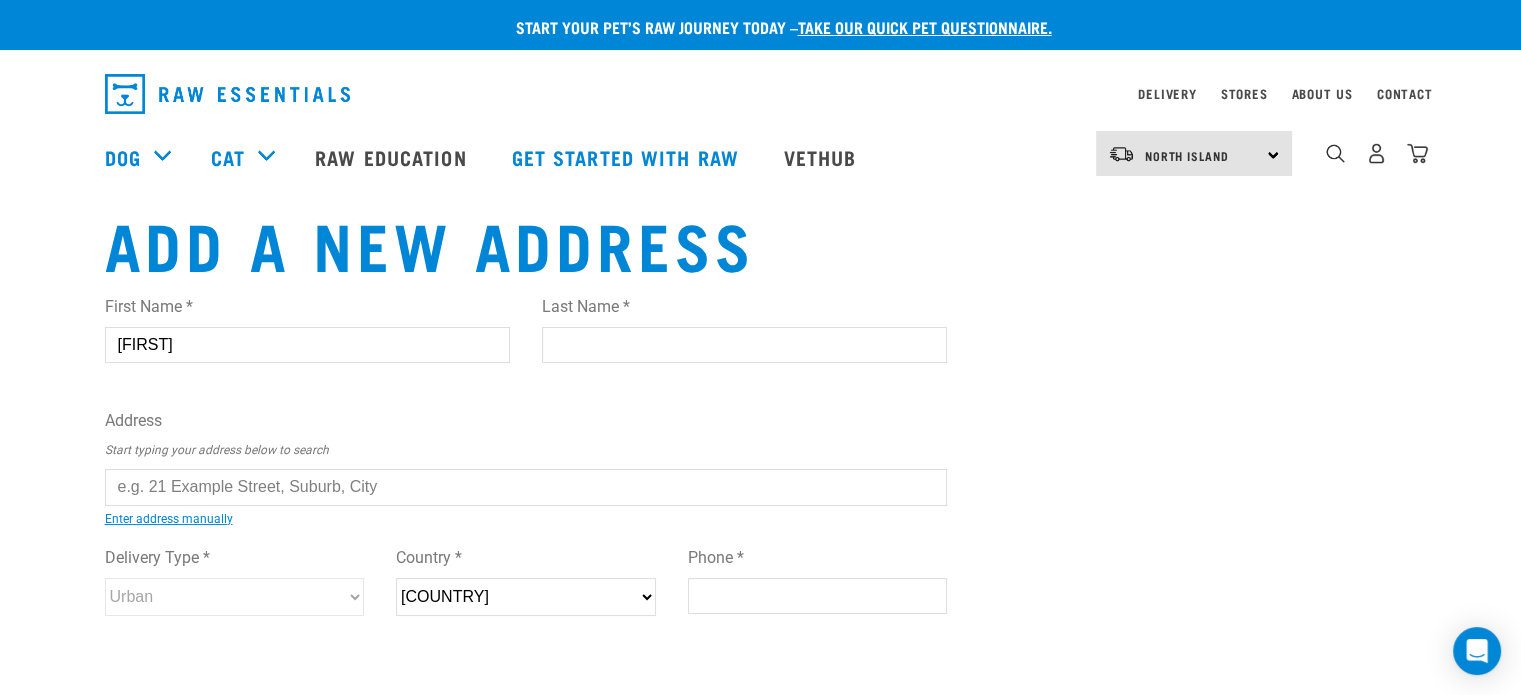 type on "[FIRST]" 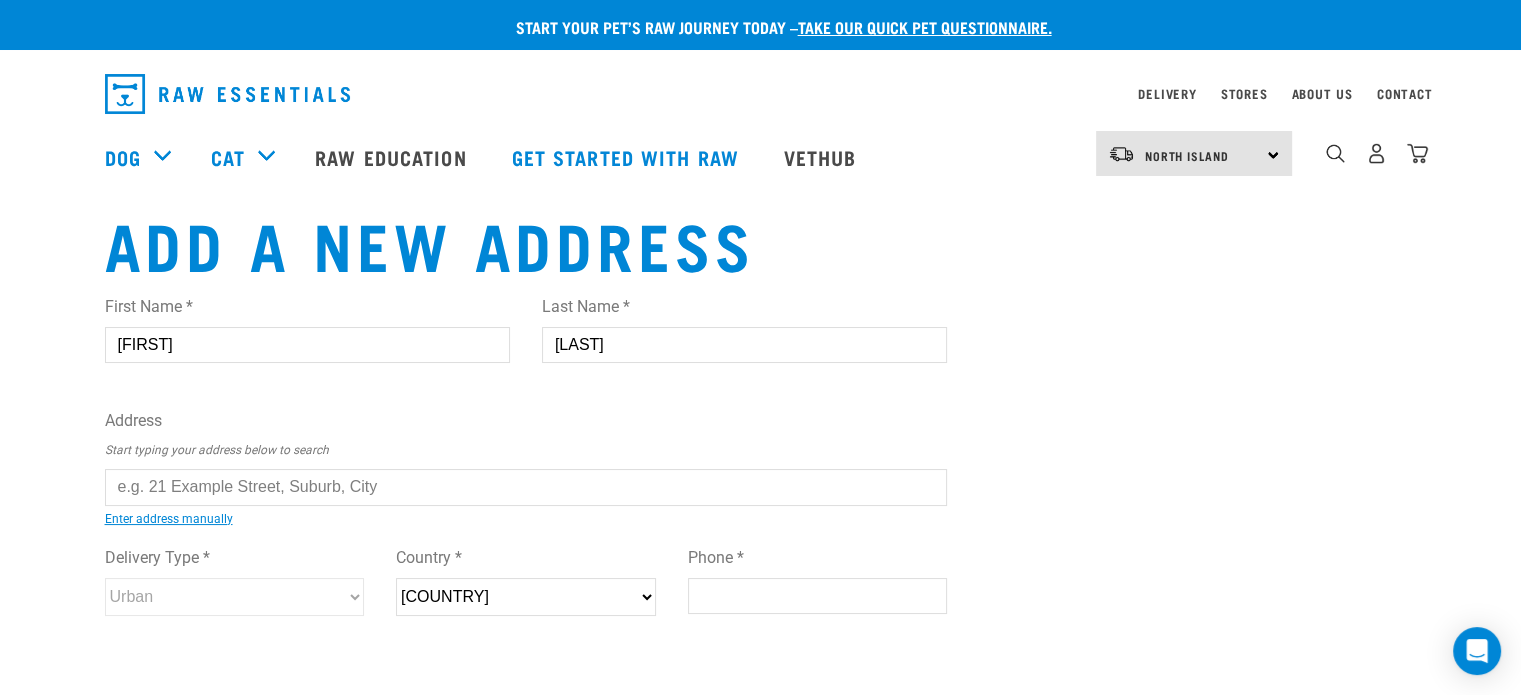 type on "[LAST]" 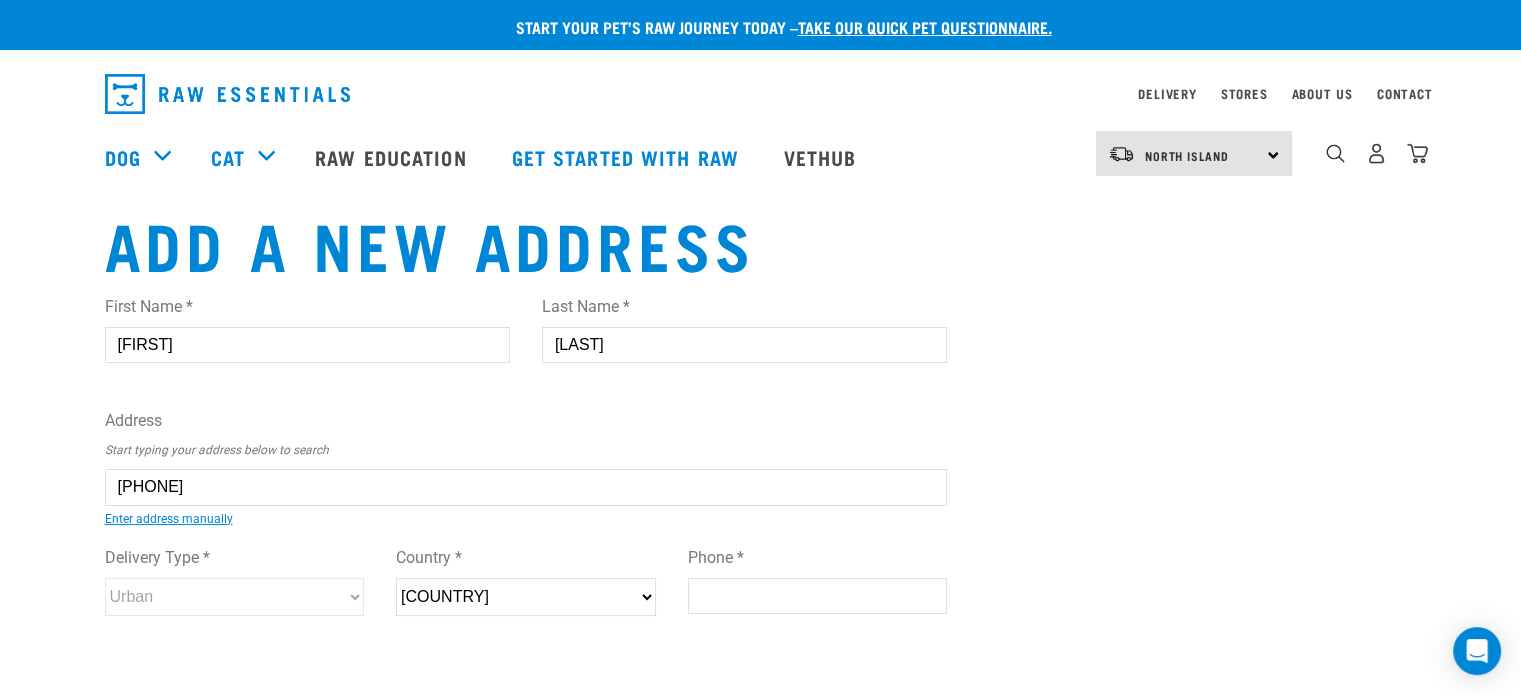 click on "36A Spencer Lane , Greytown 5712" at bounding box center (127, 502) 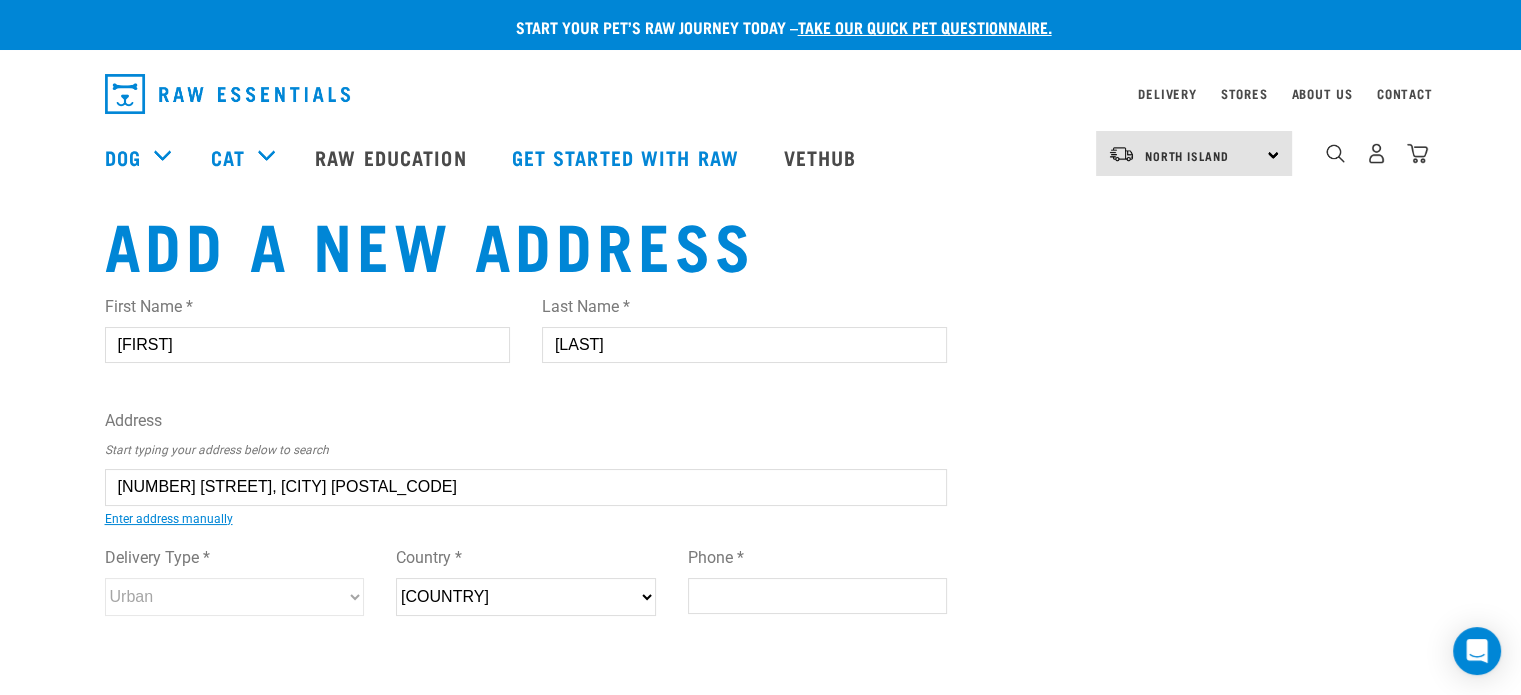 type on "36A Spencer Lane, Greytown 5712" 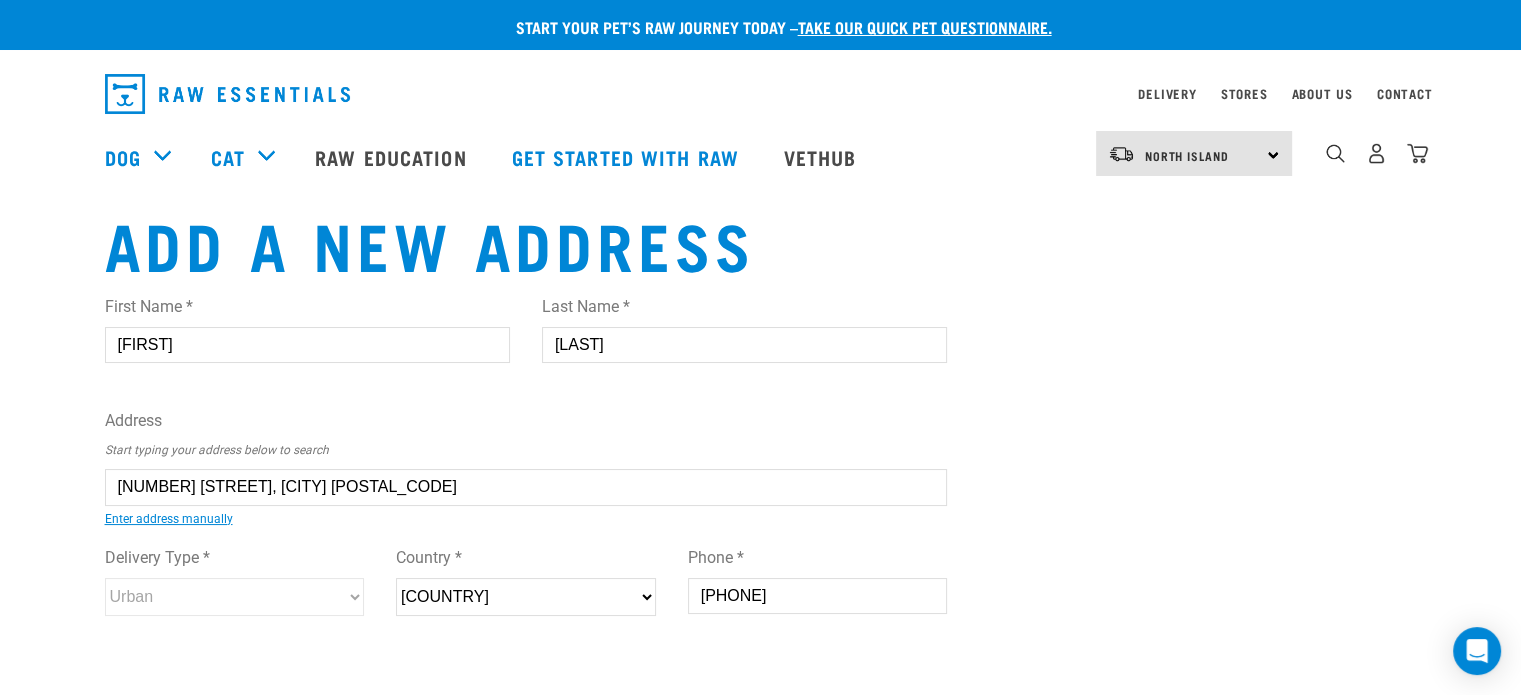 type on "[PHONE]" 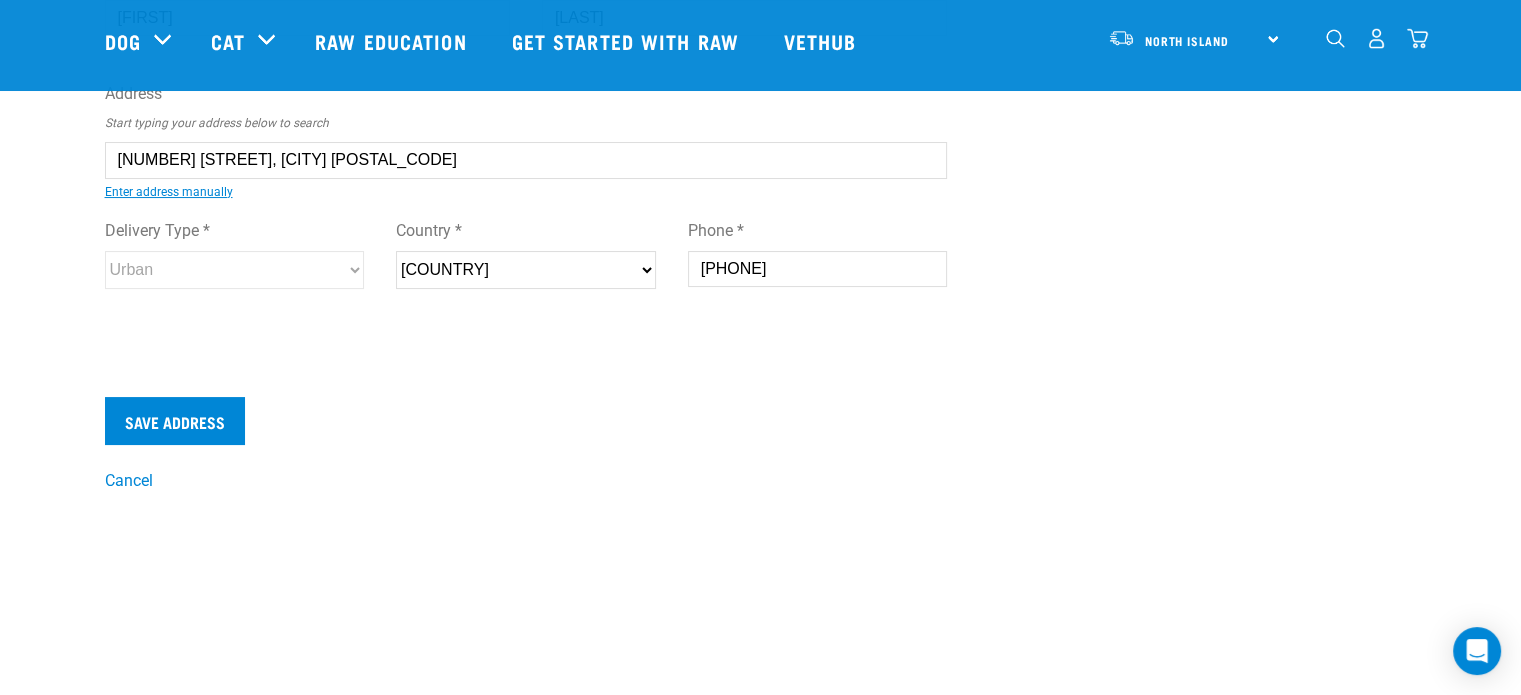scroll, scrollTop: 188, scrollLeft: 0, axis: vertical 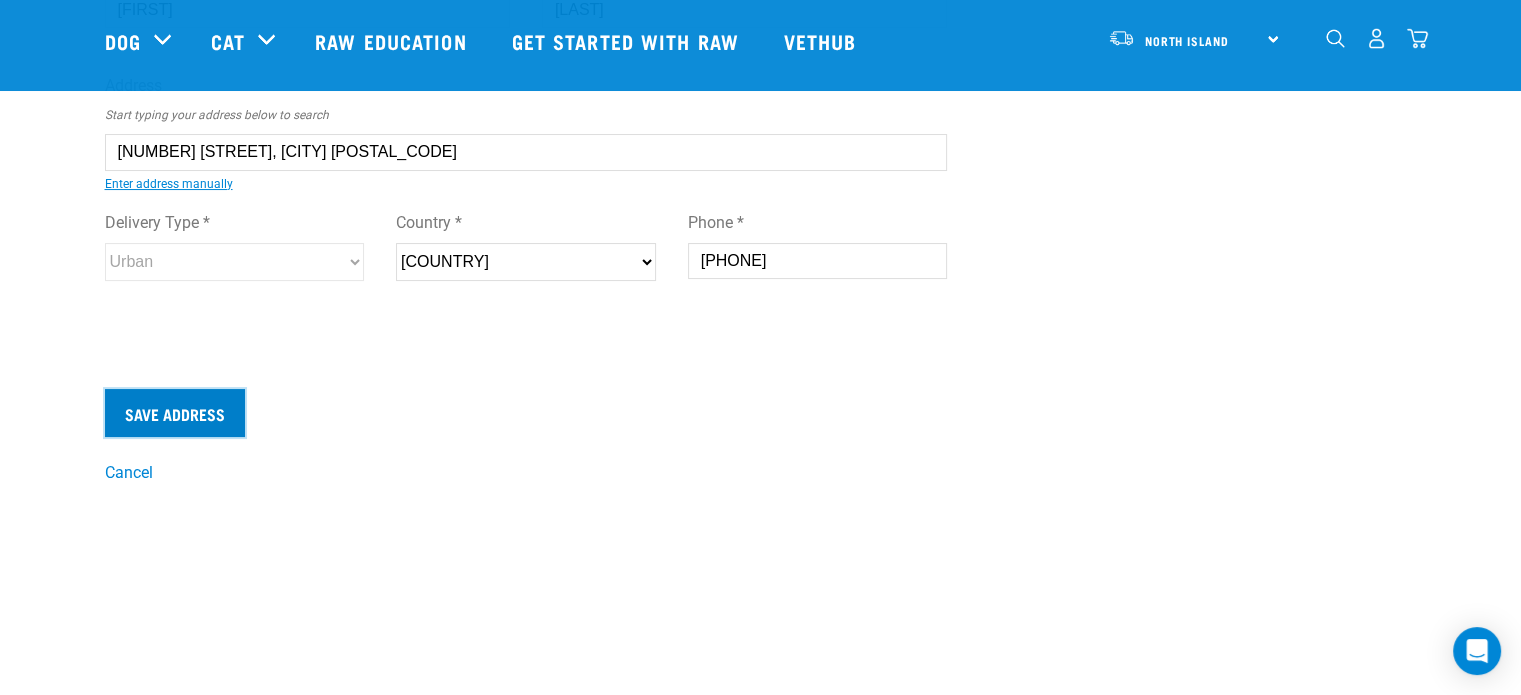 click on "Save Address" at bounding box center [175, 413] 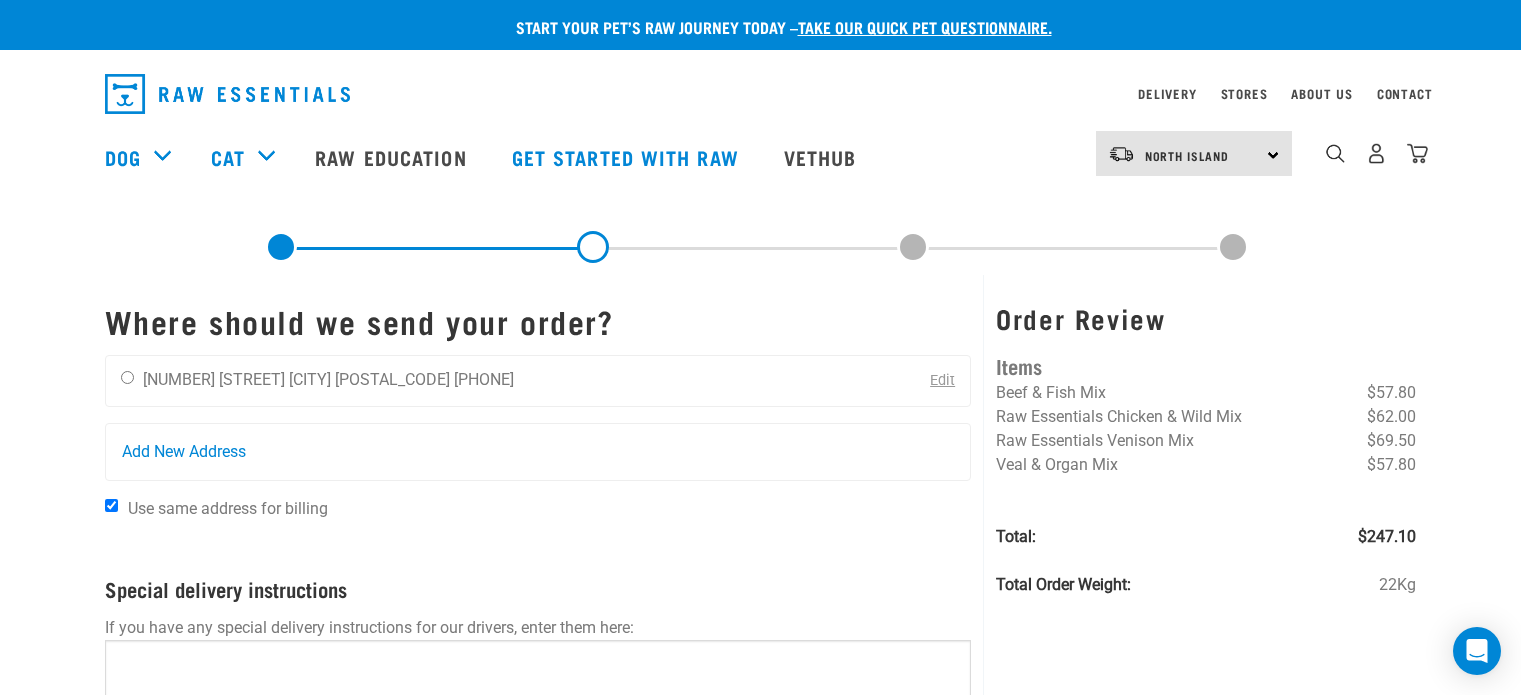 scroll, scrollTop: 0, scrollLeft: 0, axis: both 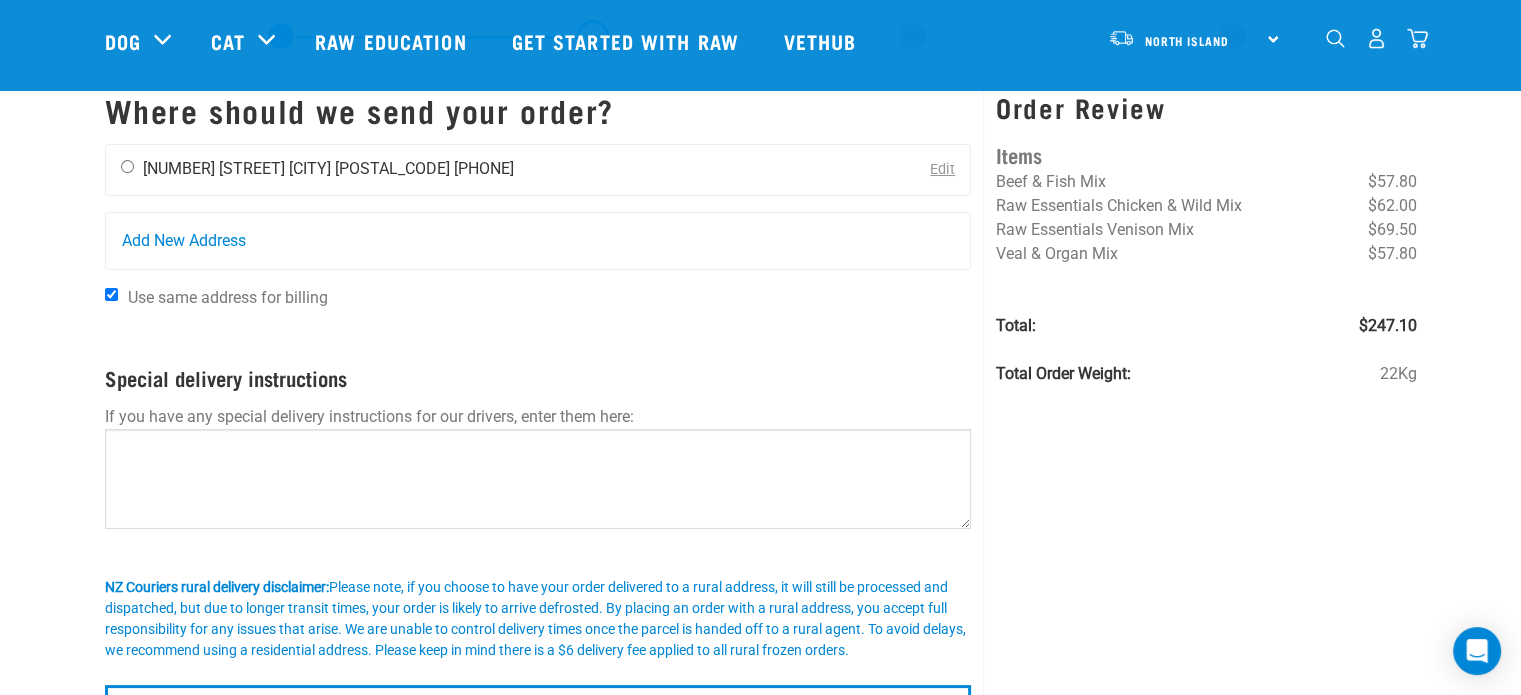 click at bounding box center [127, 166] 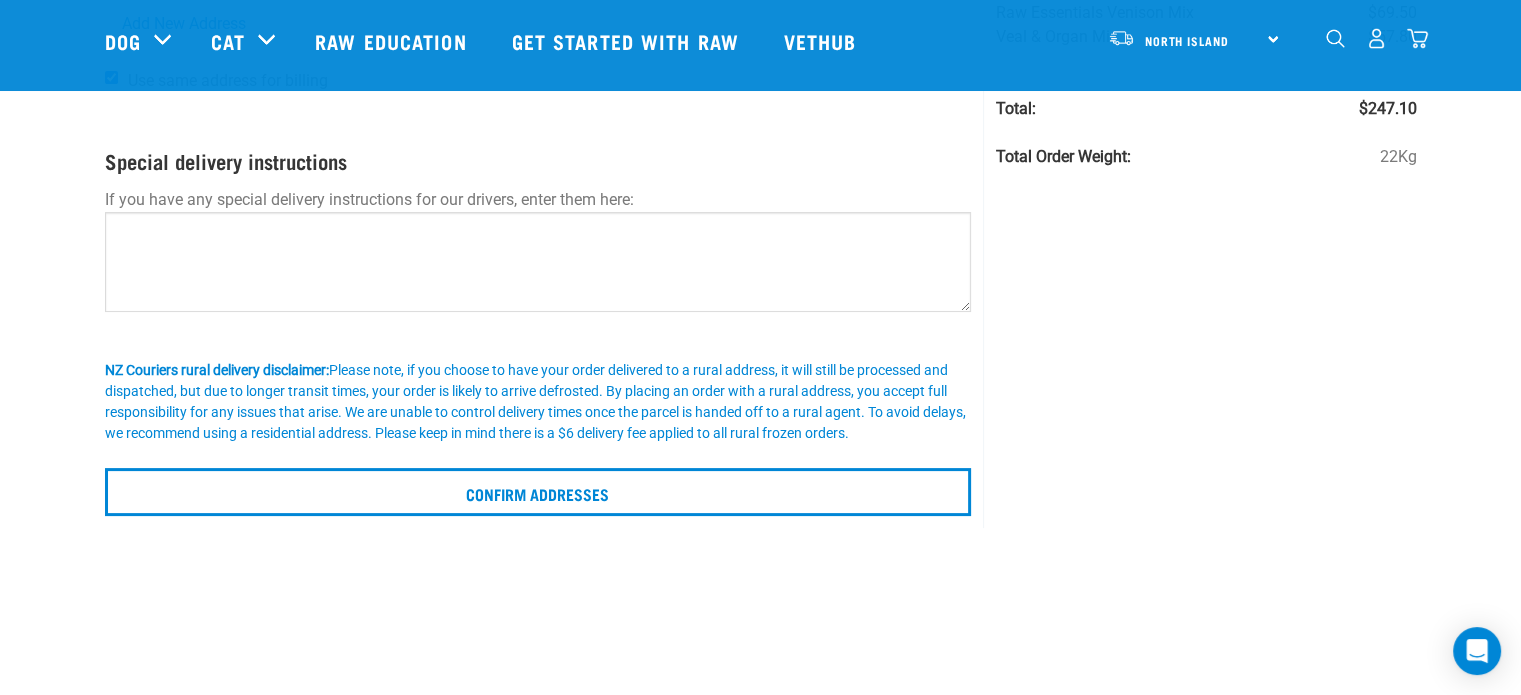 scroll, scrollTop: 283, scrollLeft: 0, axis: vertical 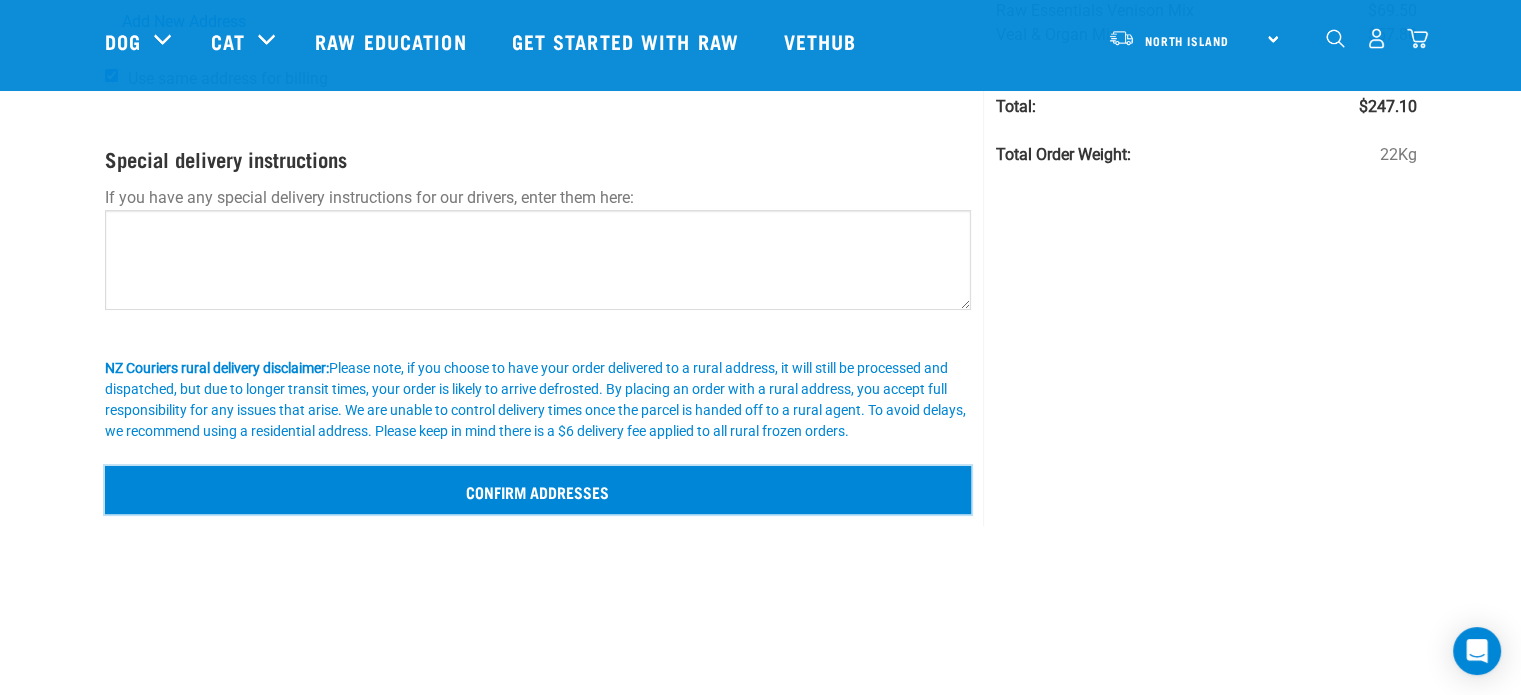 click on "Confirm addresses" at bounding box center [538, 490] 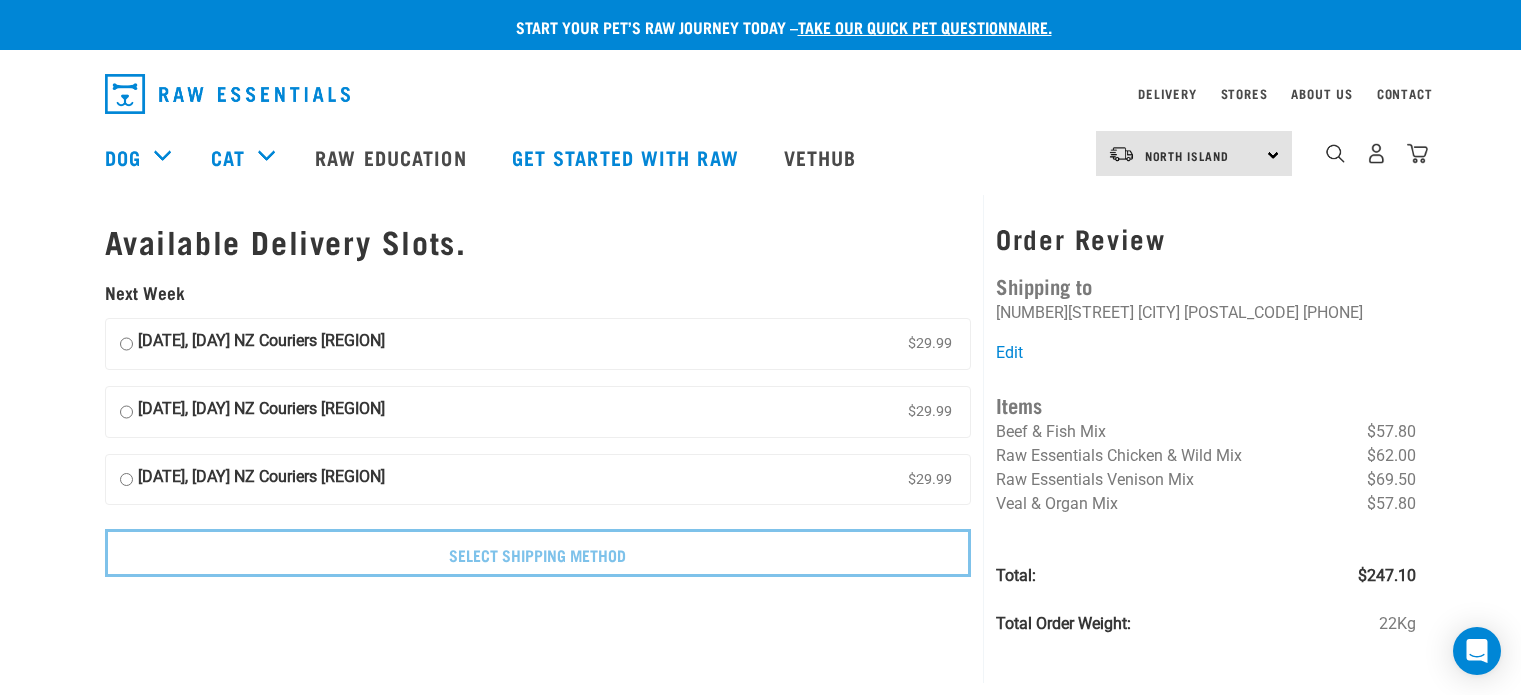 scroll, scrollTop: 0, scrollLeft: 0, axis: both 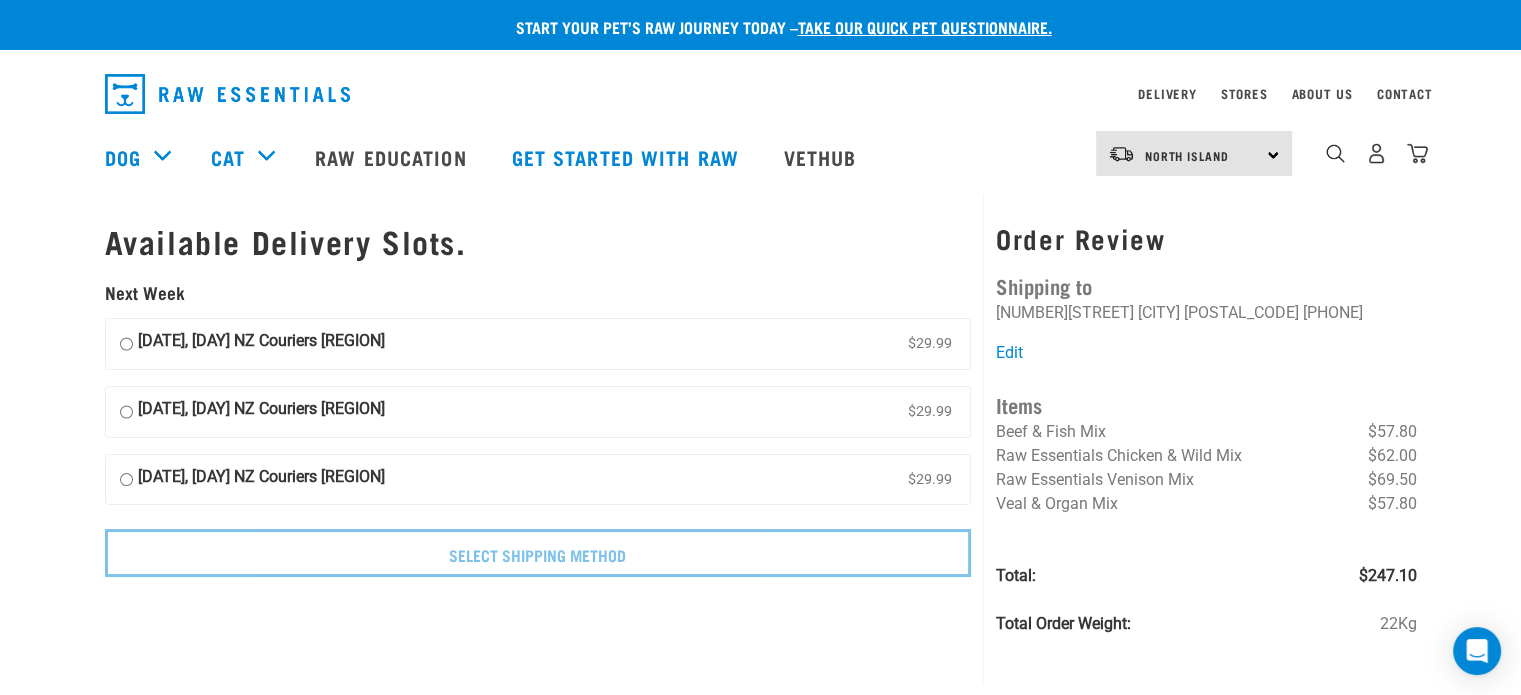click on "[DATE], [DAY] NZ Couriers [REGION] [PRICE]" at bounding box center [126, 412] 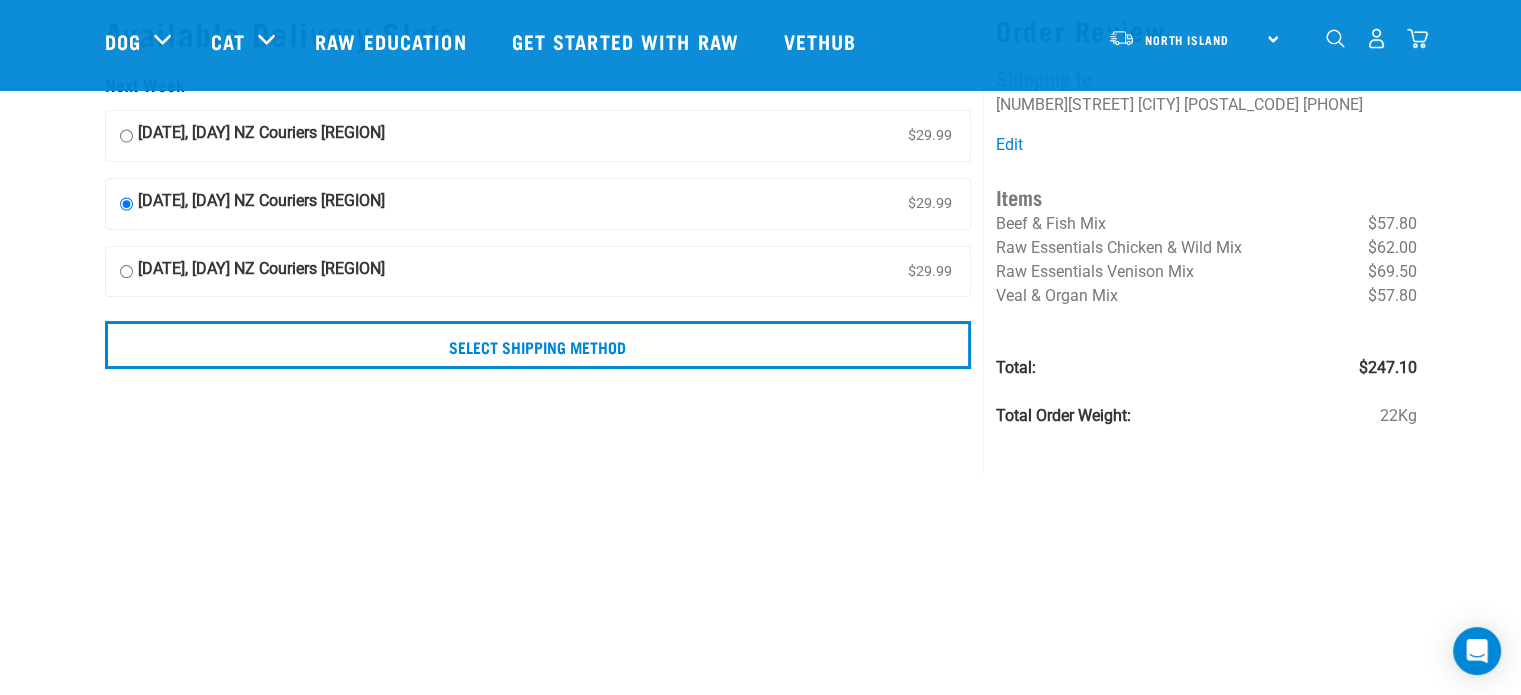 scroll, scrollTop: 64, scrollLeft: 0, axis: vertical 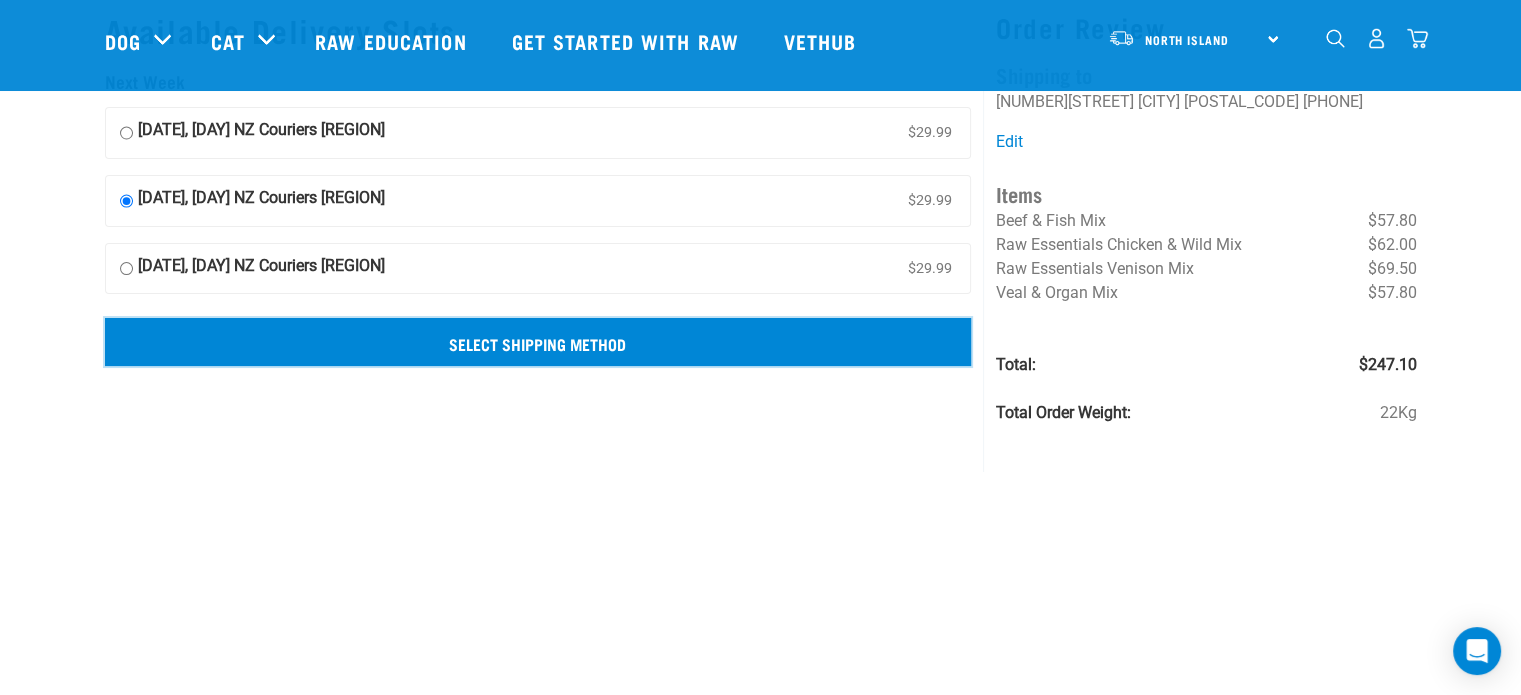 click on "Select Shipping Method" at bounding box center (538, 342) 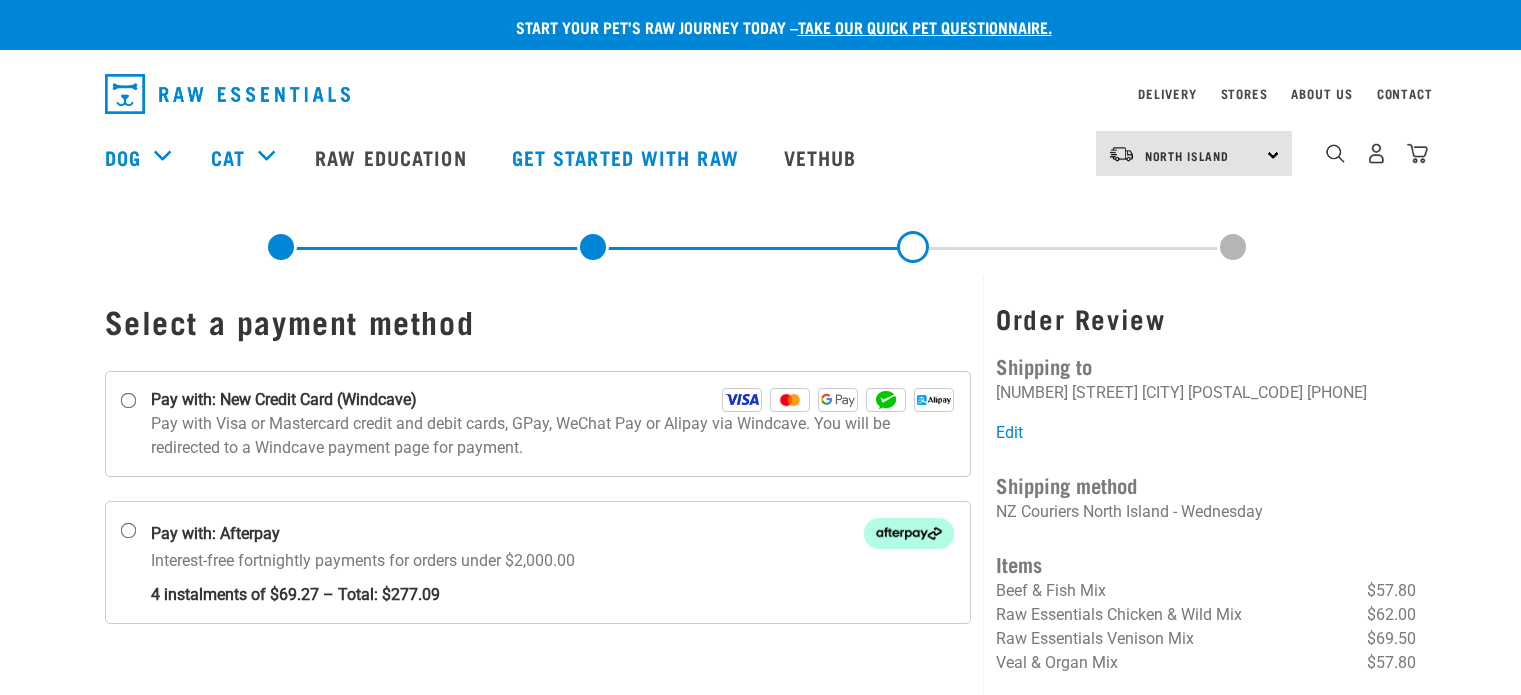 scroll, scrollTop: 0, scrollLeft: 0, axis: both 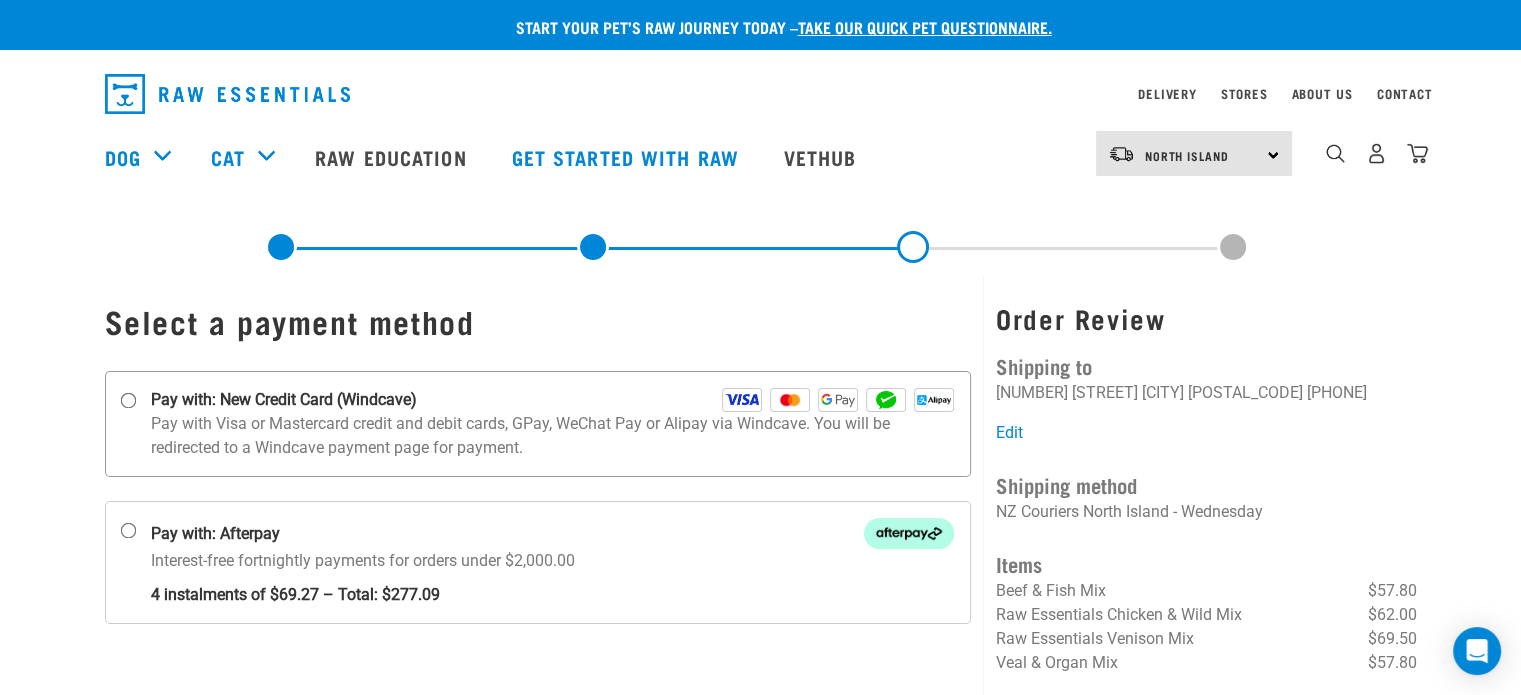 click on "Pay with: New Credit Card (Windcave)" at bounding box center (128, 401) 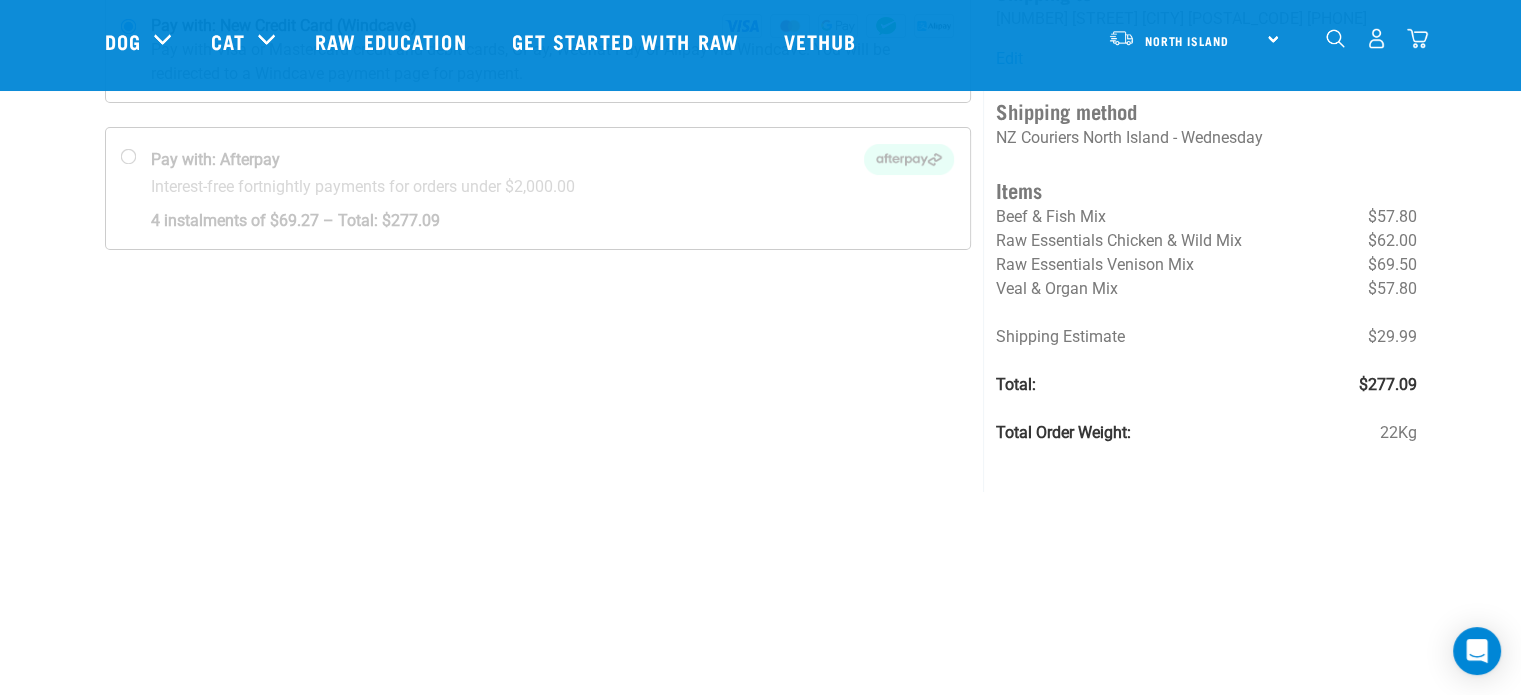 scroll, scrollTop: 268, scrollLeft: 0, axis: vertical 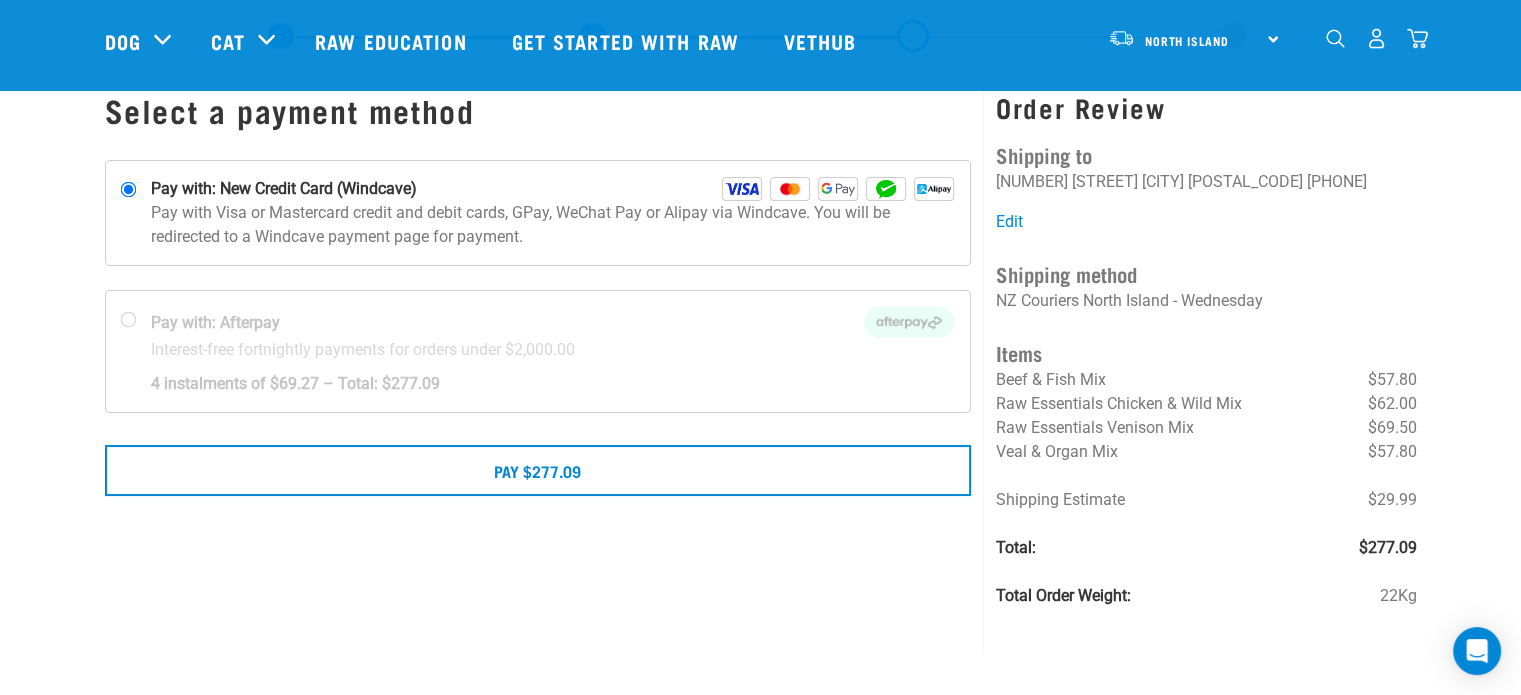 click on "Start your pet’s raw journey today –  take our quick pet questionnaire.
Delivery
Stores
About Us
Contact" at bounding box center [760, 289] 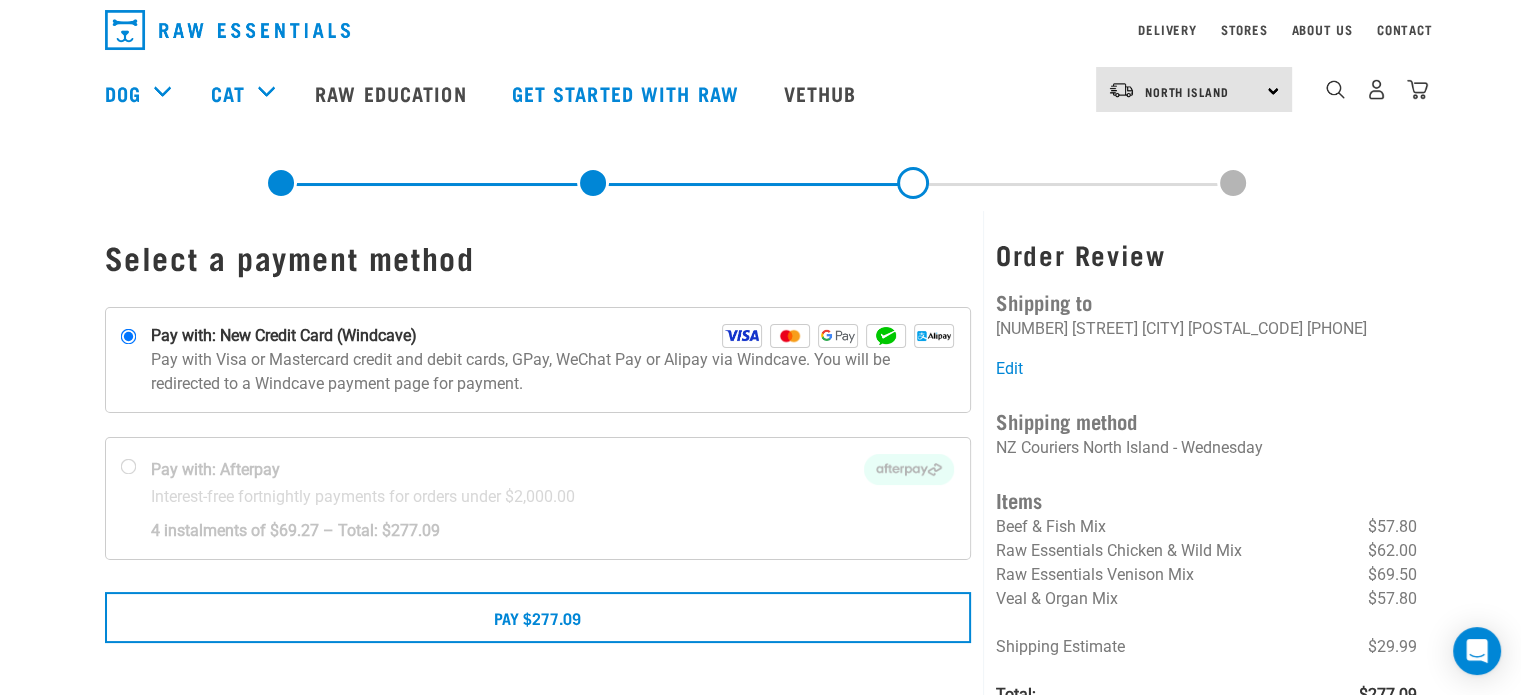 scroll, scrollTop: 0, scrollLeft: 0, axis: both 